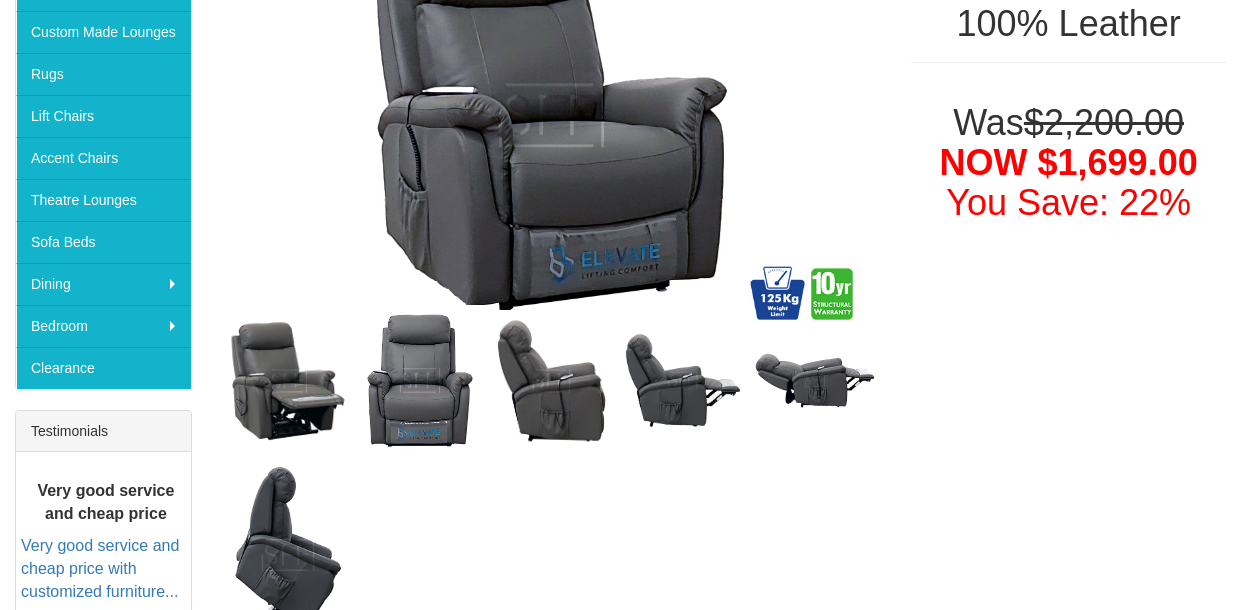 scroll, scrollTop: 447, scrollLeft: 0, axis: vertical 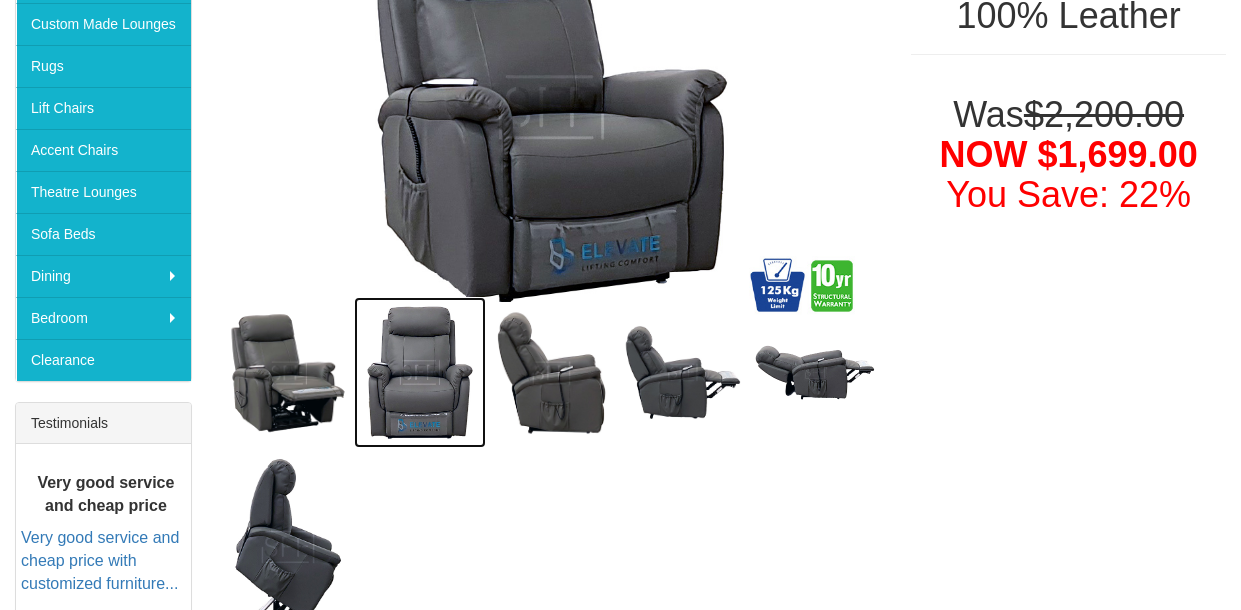 click at bounding box center [420, 372] 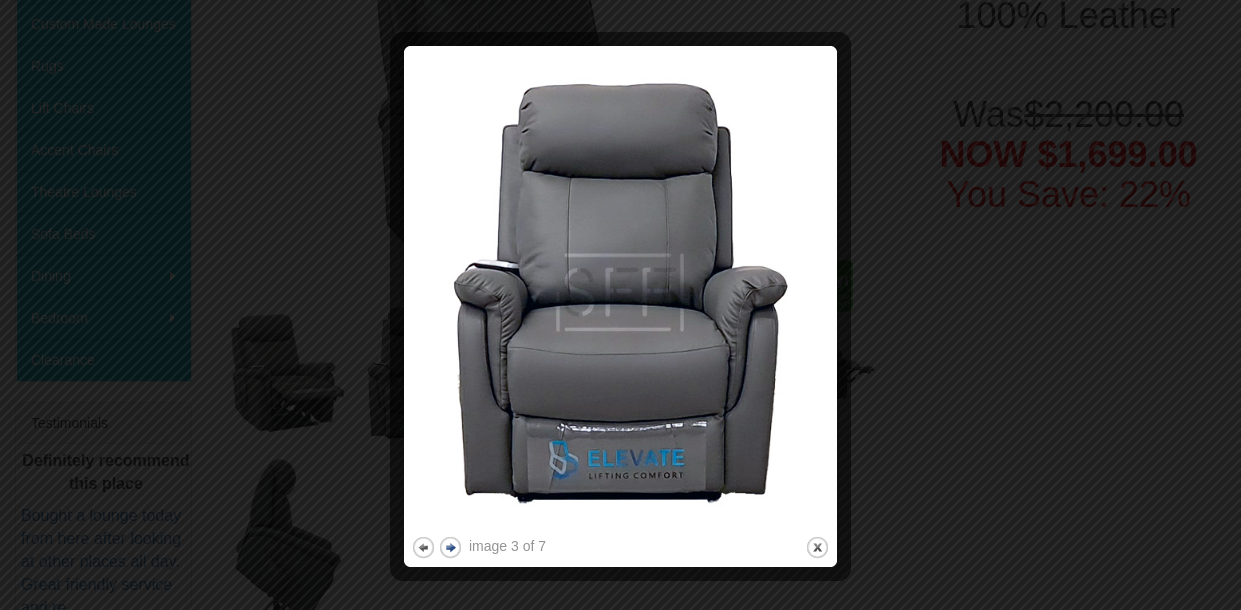 click on "next" at bounding box center [450, 547] 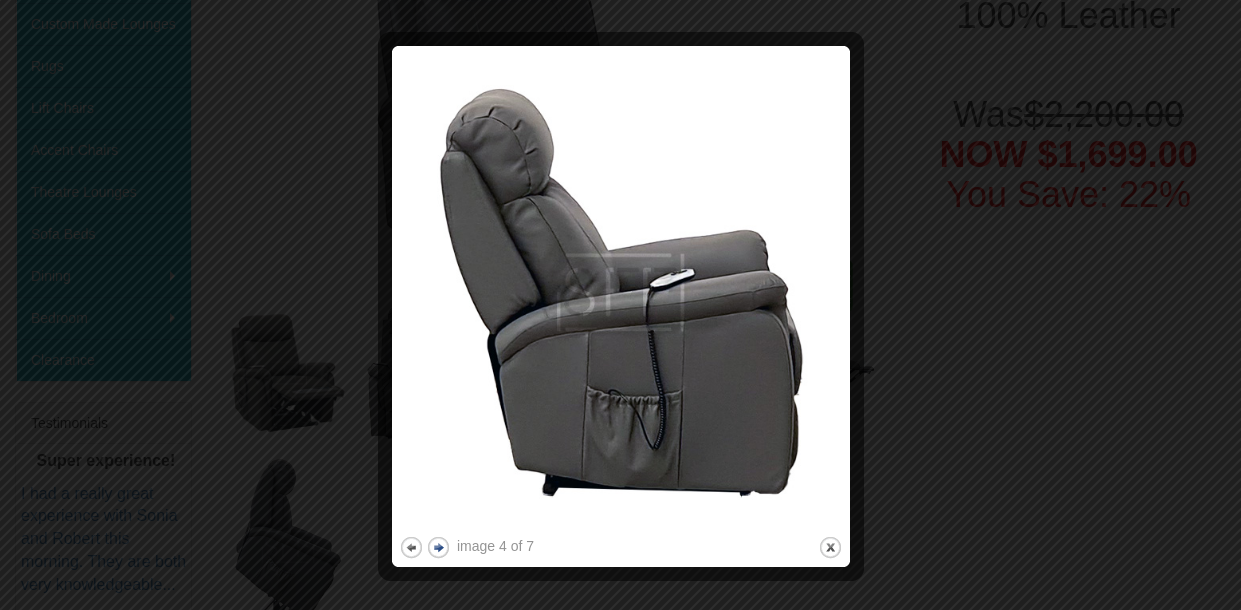 click on "next" at bounding box center (438, 547) 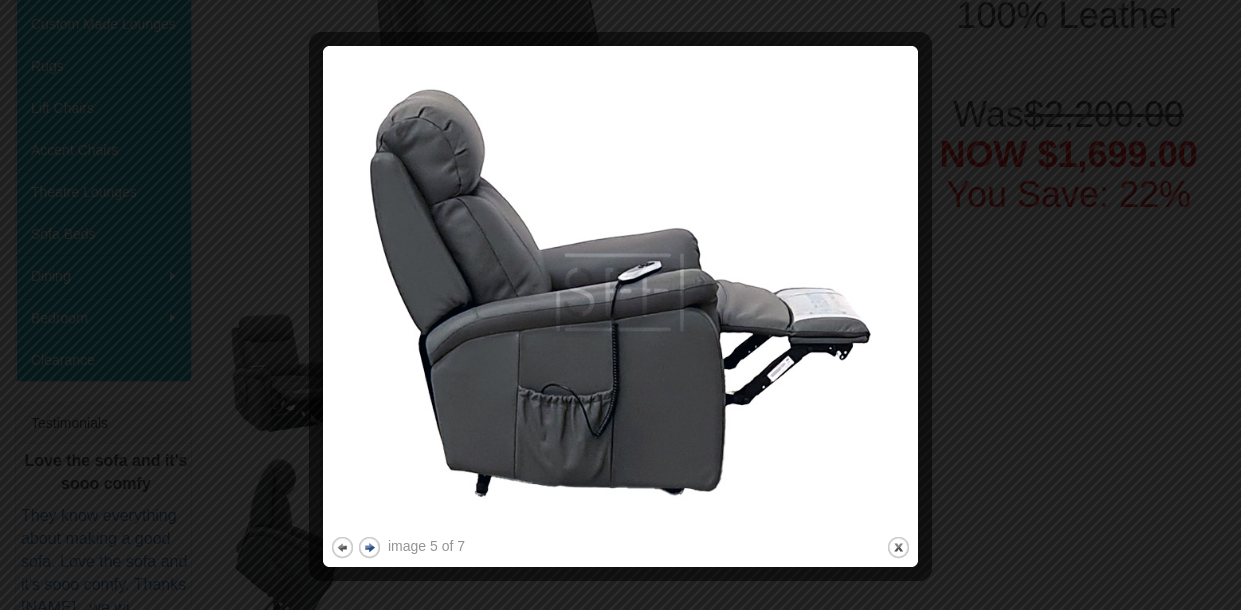 click on "next" at bounding box center (369, 547) 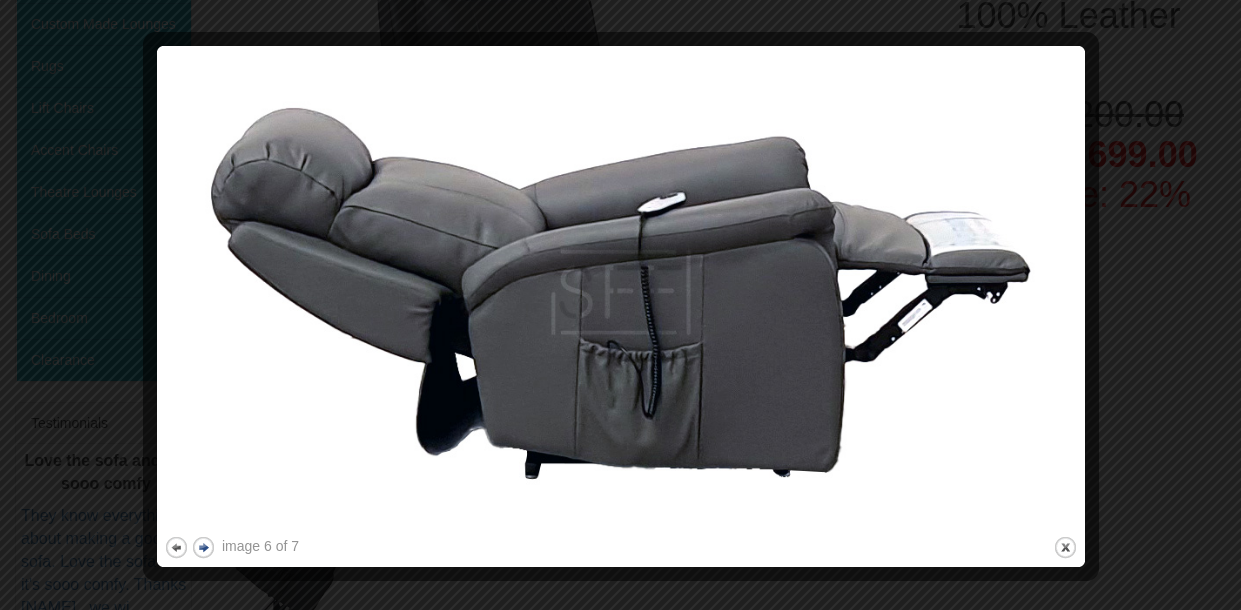 click on "next" at bounding box center (203, 547) 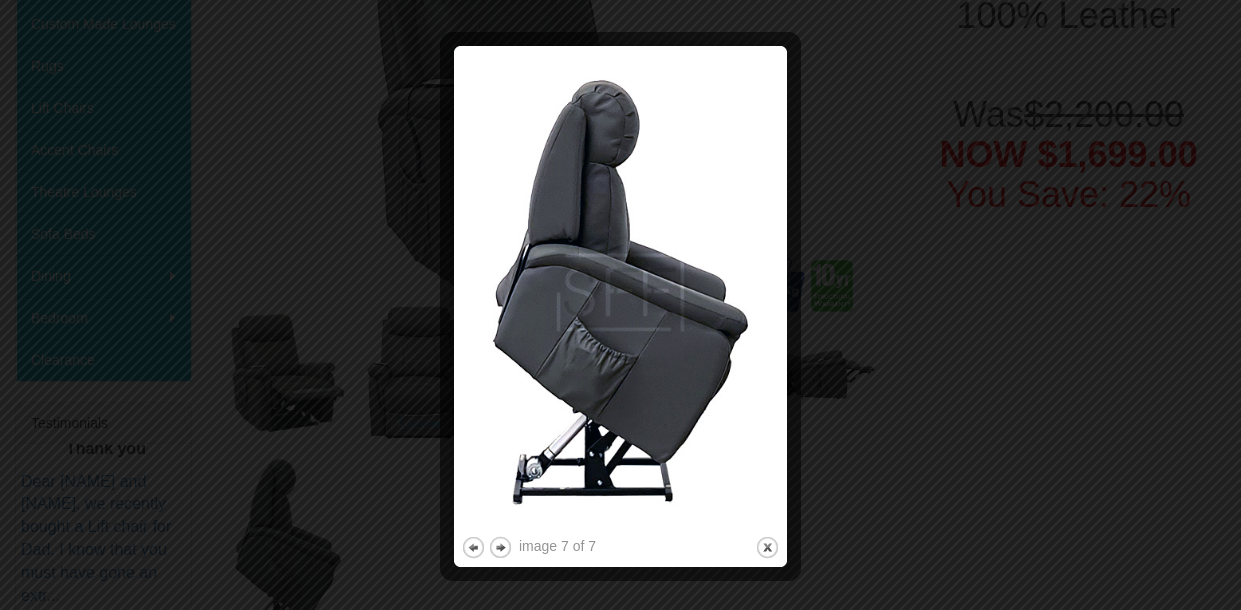 click at bounding box center [620, 305] 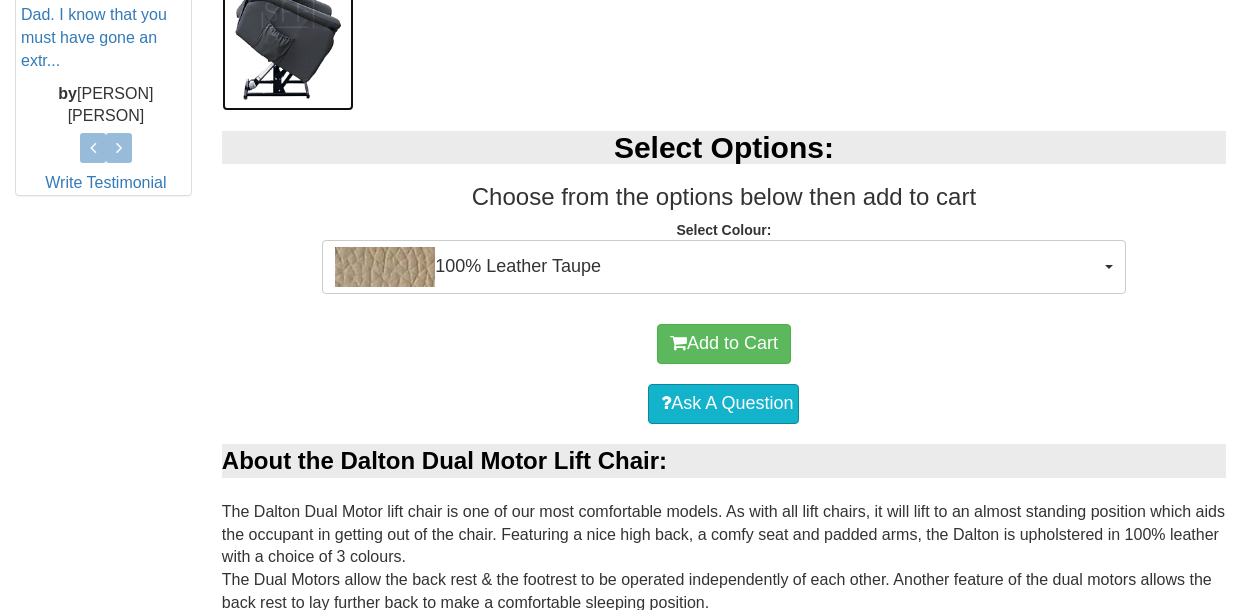 scroll, scrollTop: 997, scrollLeft: 0, axis: vertical 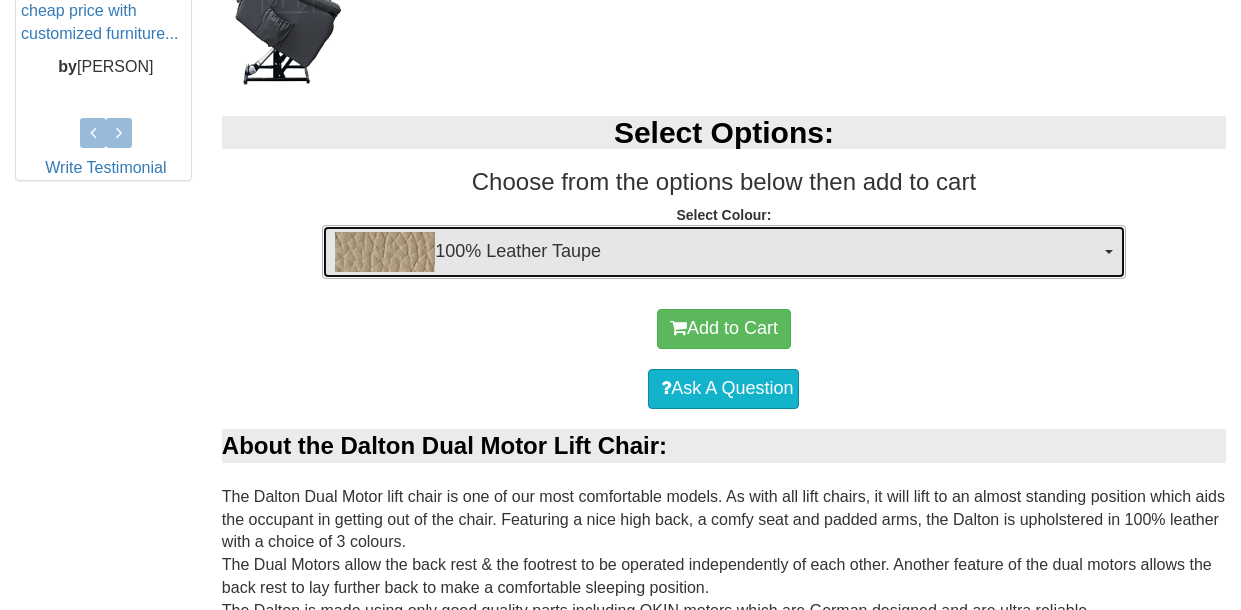 click on "100% Leather Taupe" at bounding box center (717, 252) 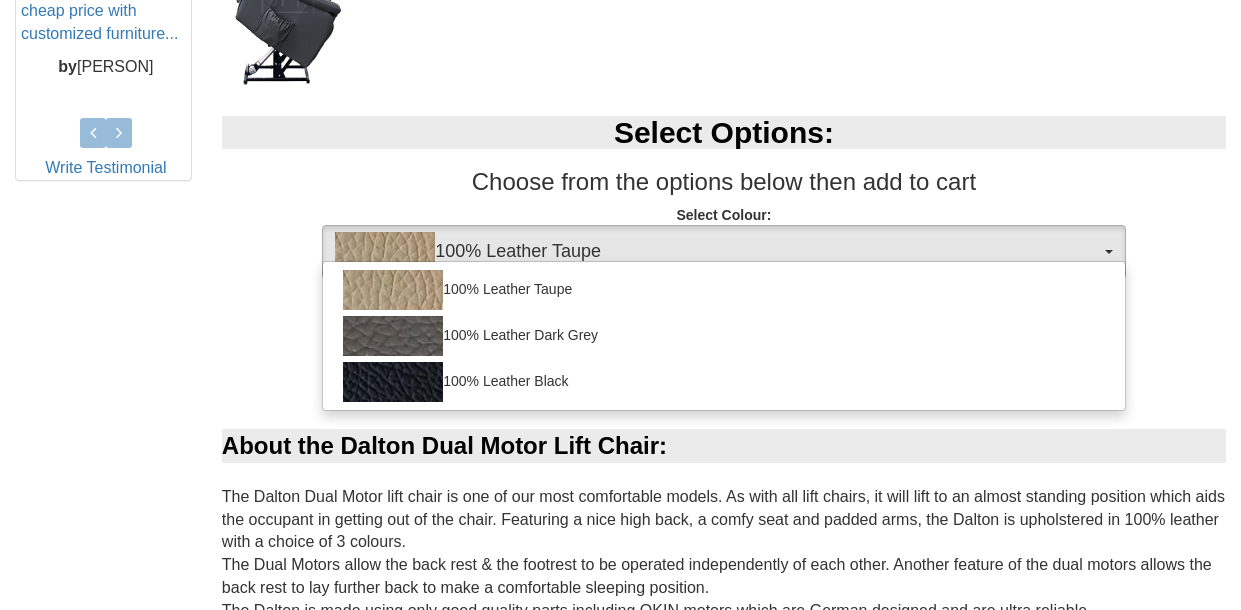 click on "Choose from the options below then add to cart" at bounding box center [724, 182] 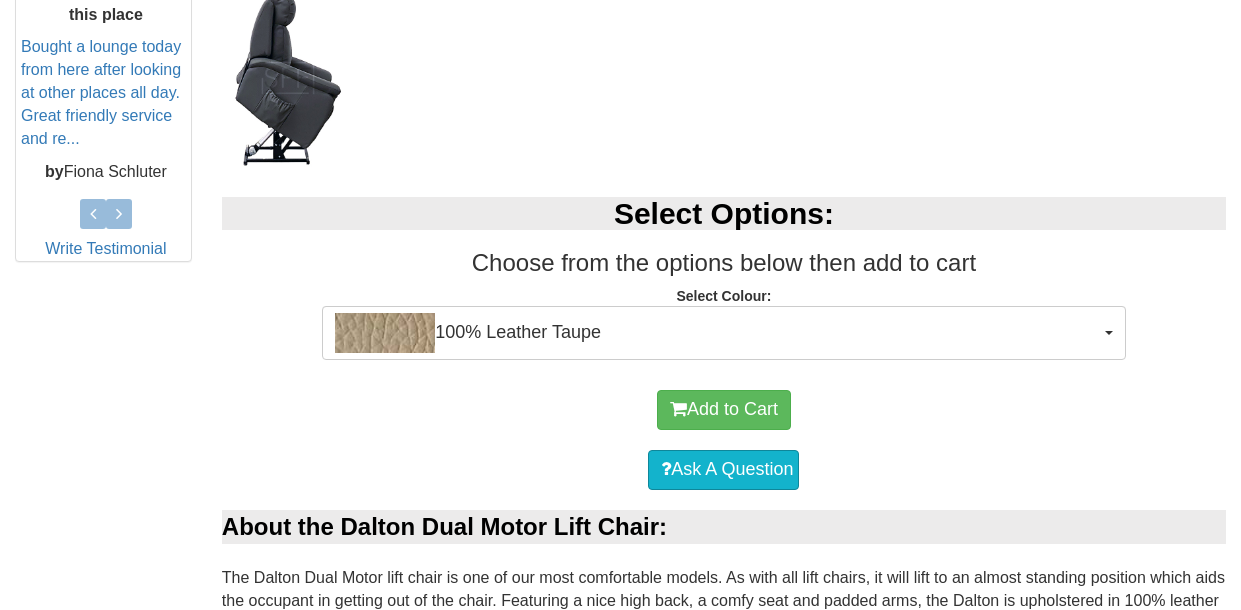 scroll, scrollTop: 921, scrollLeft: 0, axis: vertical 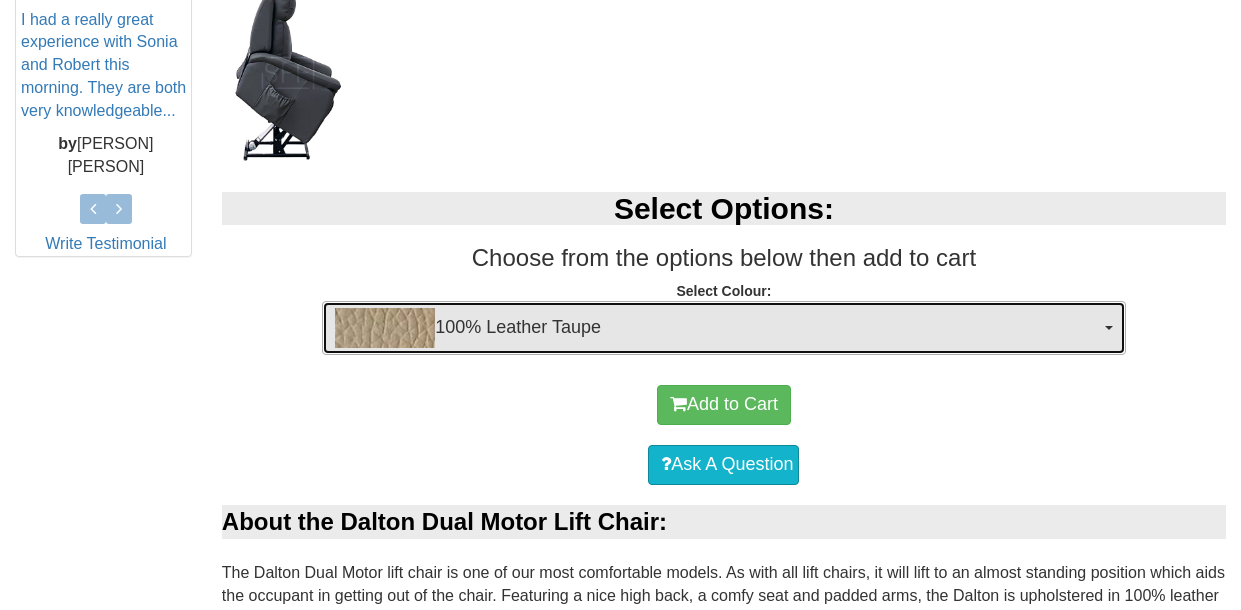 click on "100% Leather Taupe" at bounding box center (717, 328) 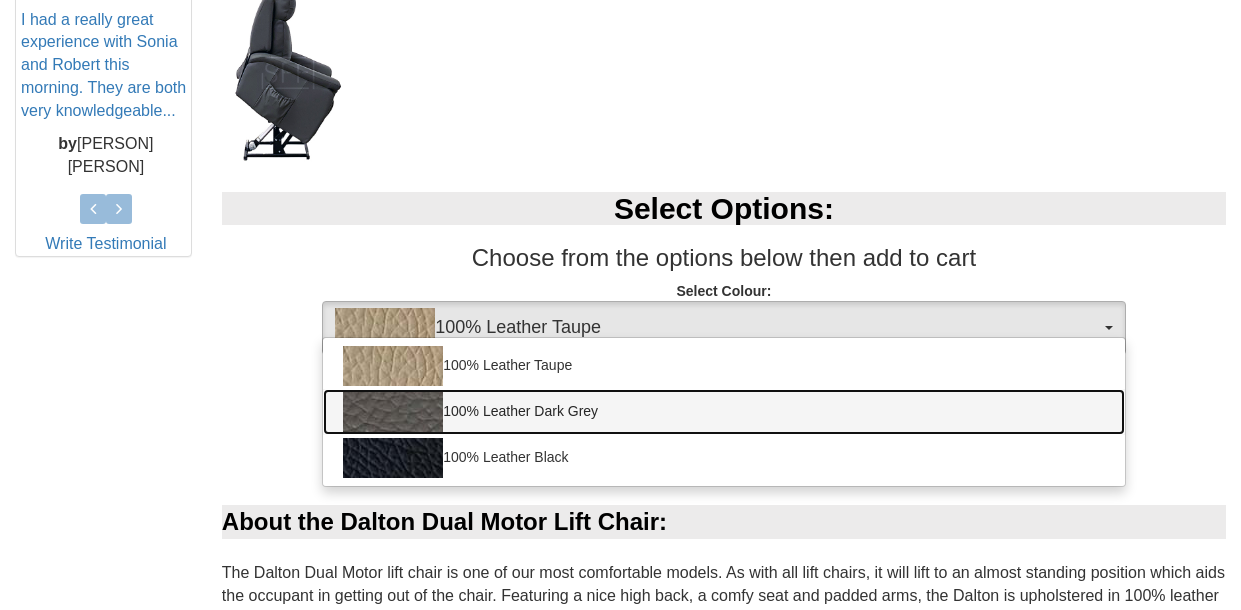 click on "100% Leather Dark Grey" at bounding box center (723, 412) 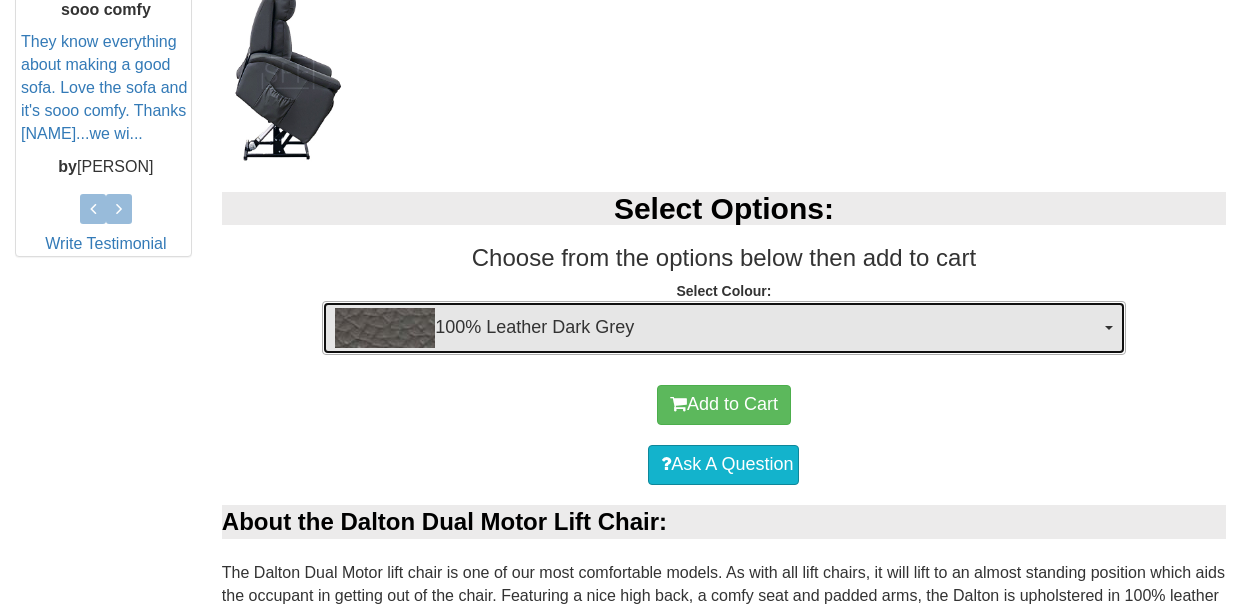 click on "100% Leather Dark Grey" at bounding box center [717, 328] 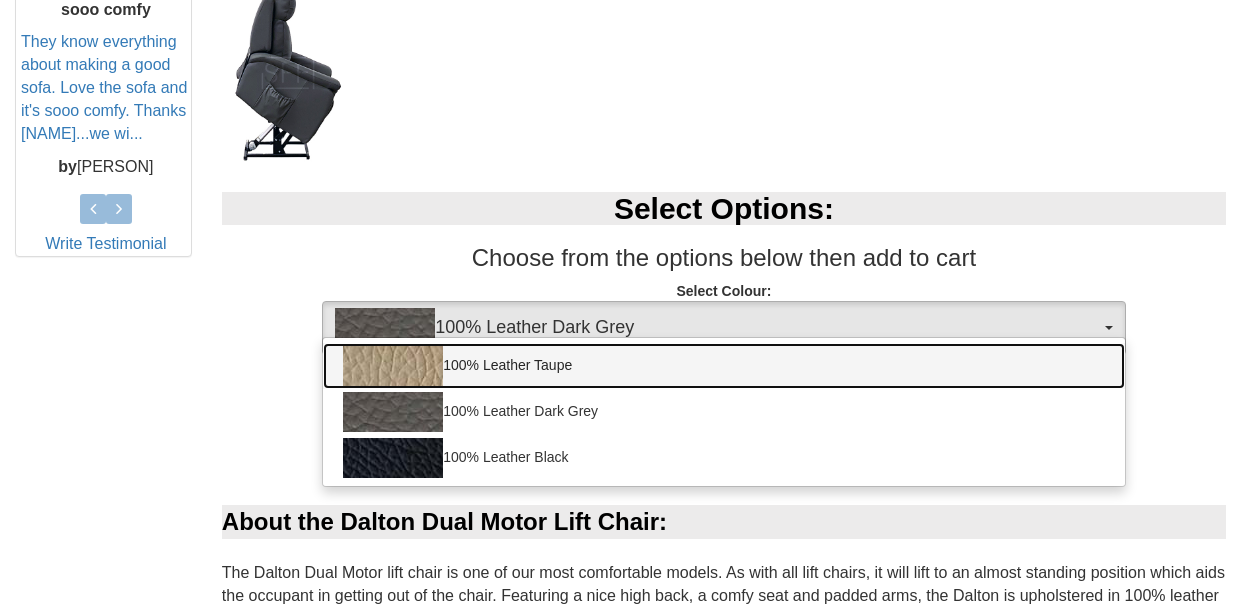click on "100% Leather Taupe" at bounding box center (723, 366) 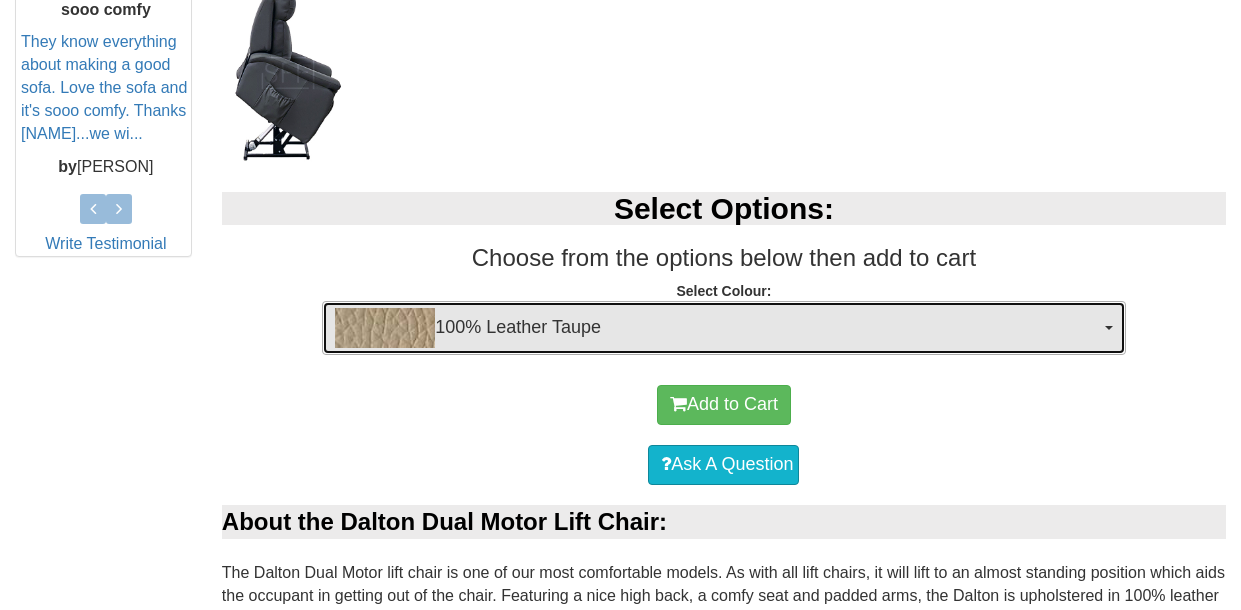 click on "100% Leather Taupe" at bounding box center [723, 328] 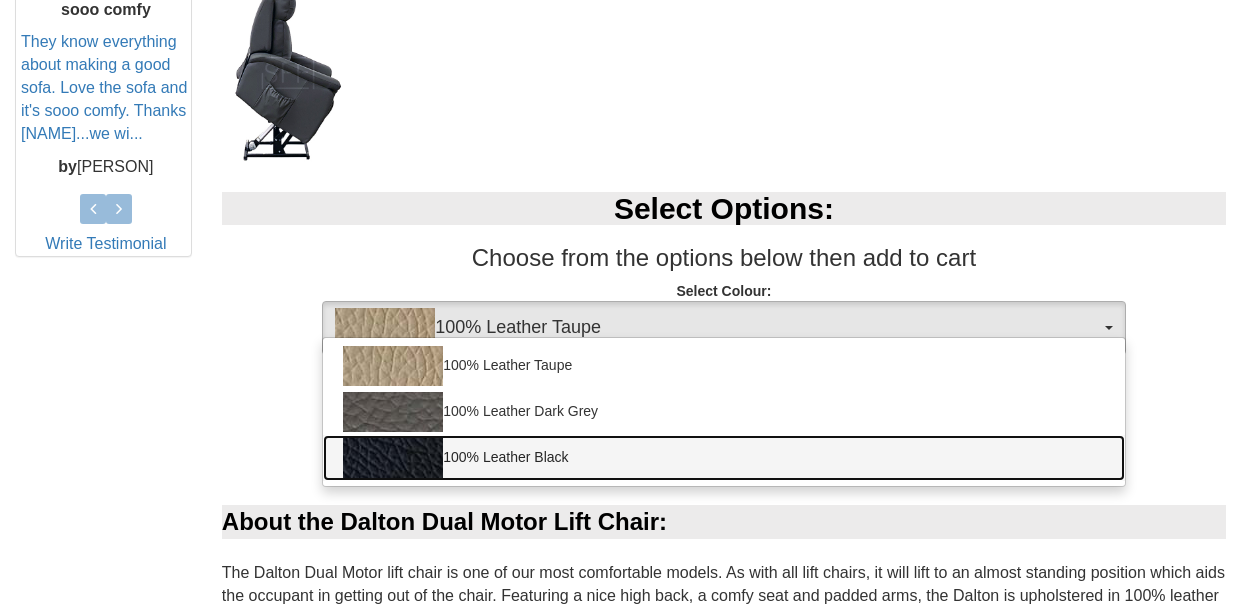 click on "100% Leather Black" at bounding box center [723, 458] 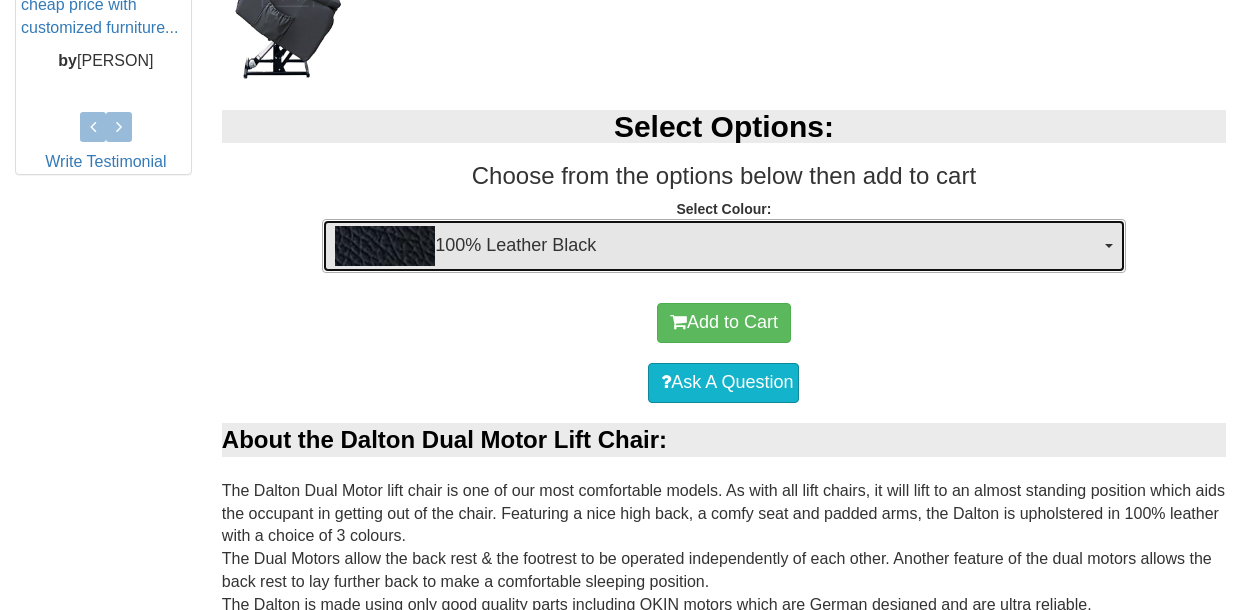 scroll, scrollTop: 962, scrollLeft: 0, axis: vertical 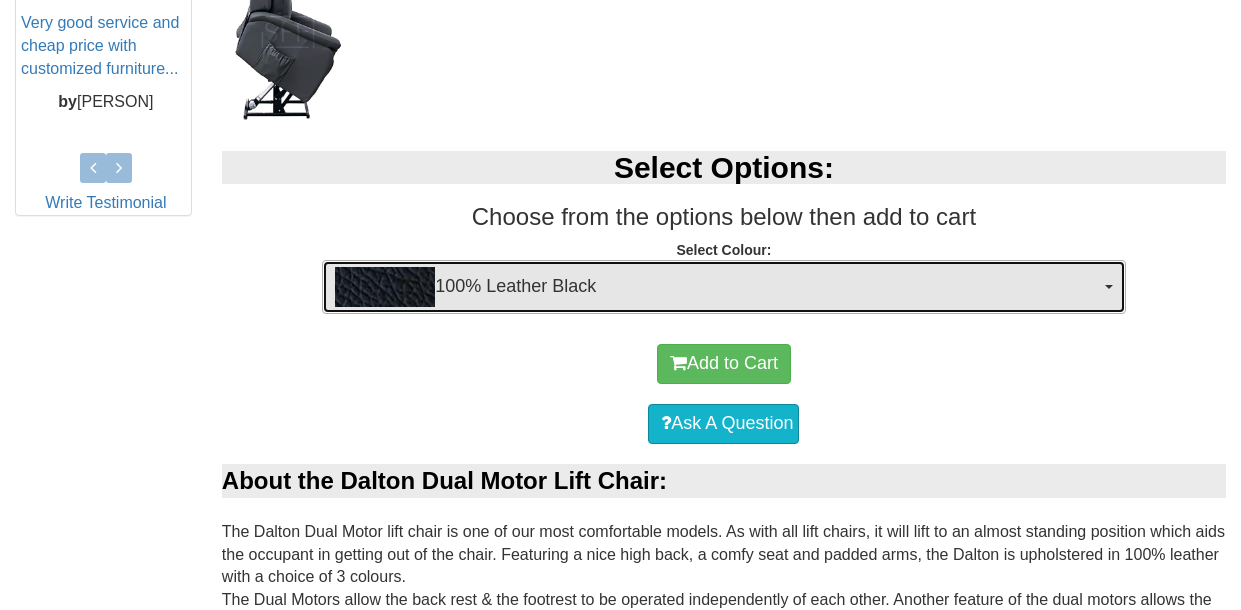 click on "100% Leather Black" at bounding box center [723, 287] 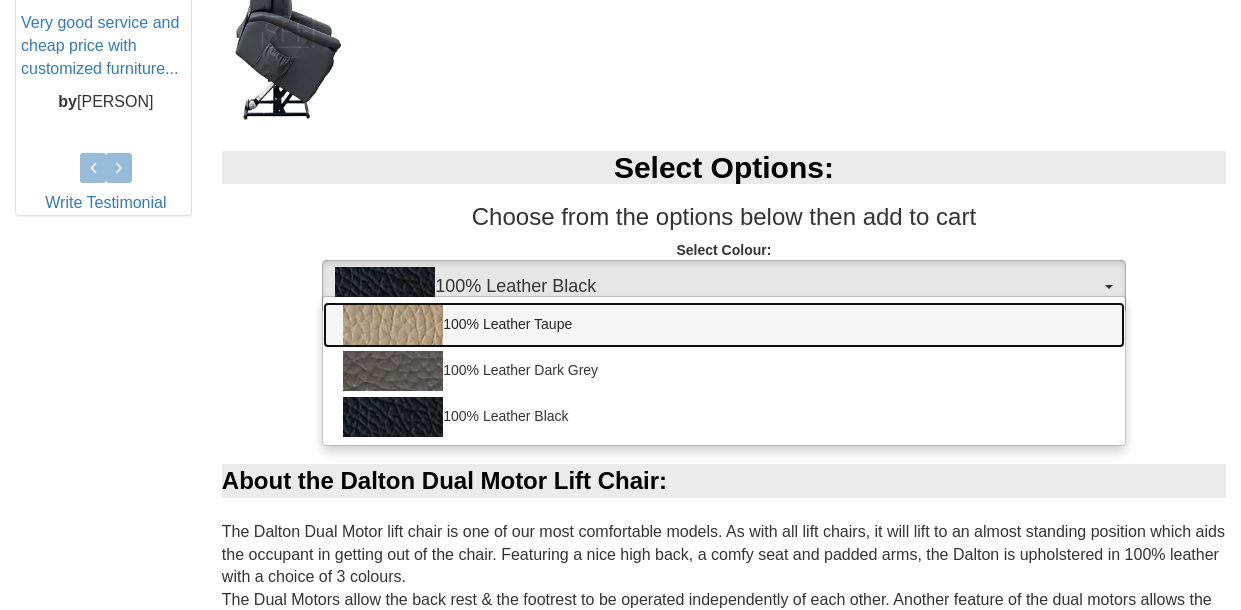 click on "100% Leather Taupe" at bounding box center (723, 325) 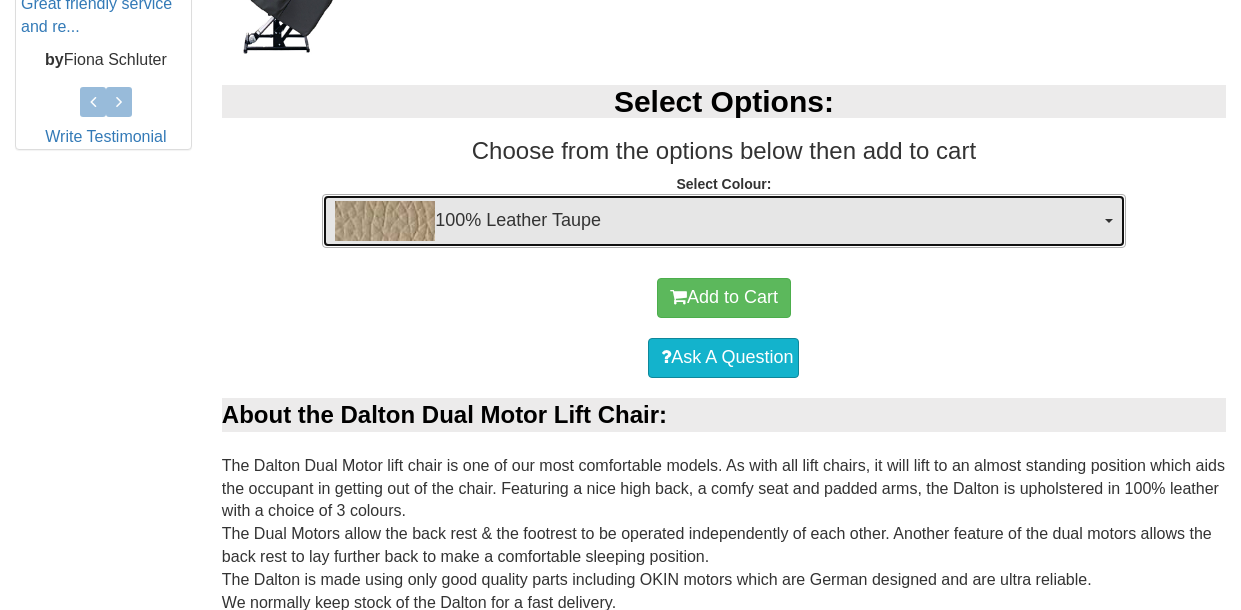 scroll, scrollTop: 1022, scrollLeft: 0, axis: vertical 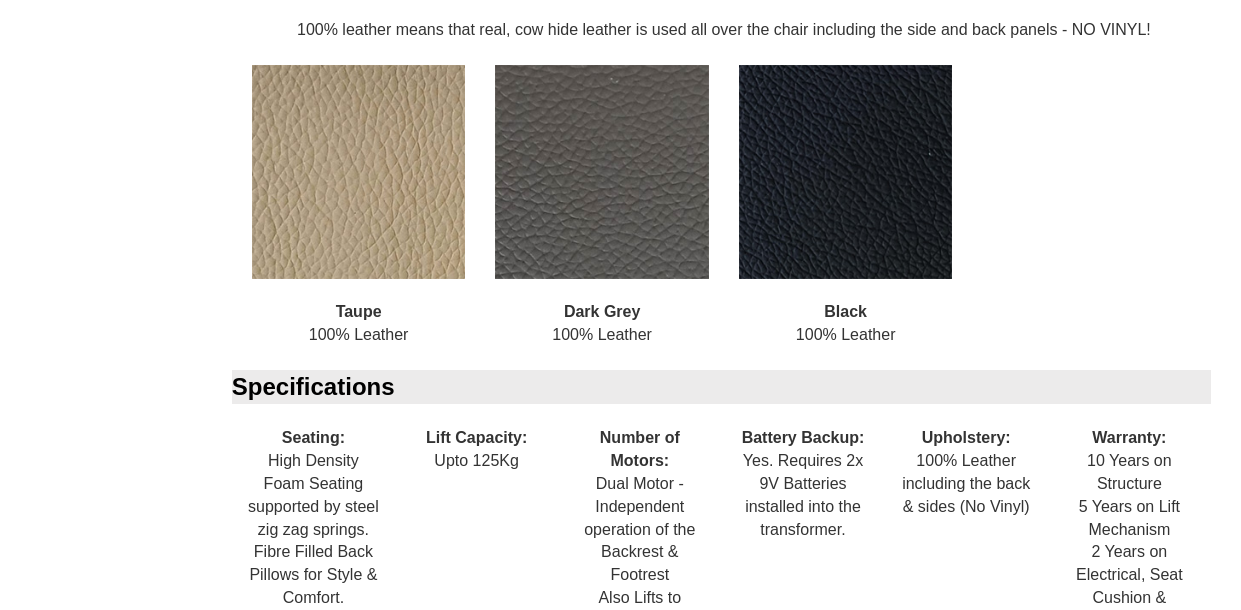 click on "Dalton Dual Motor Electric Lift Chair in 100% Leather
Was  $2,200.00   NOW $1,699.00 You Save: 22%
Select Options:
Choose from the options below then add to cart
Select Colour:  100% Leather Taupe    100% Leather Taupe  100% Leather Dark Grey  100% Leather Black 100% Leather Taupe 100% Leather Dark Grey 100% Leather Black
Add to Cart
Ask A Question
About the Dalton Dual Motor Lift Chair:
The Dalton Dual Motor lift chair is one of our most comfortable models. As with all lift chairs, it will lift to an almost standing position which aids the occupant in getting out of the chair. Featuring a nice high back, a comfy seat and padded arms, the Dalton is upholstered in 100% leather with a choice of 3 colours.
We normally keep stock of the Dalton for a fast delivery.
Dimensions:
Colours:" at bounding box center (620, -334) 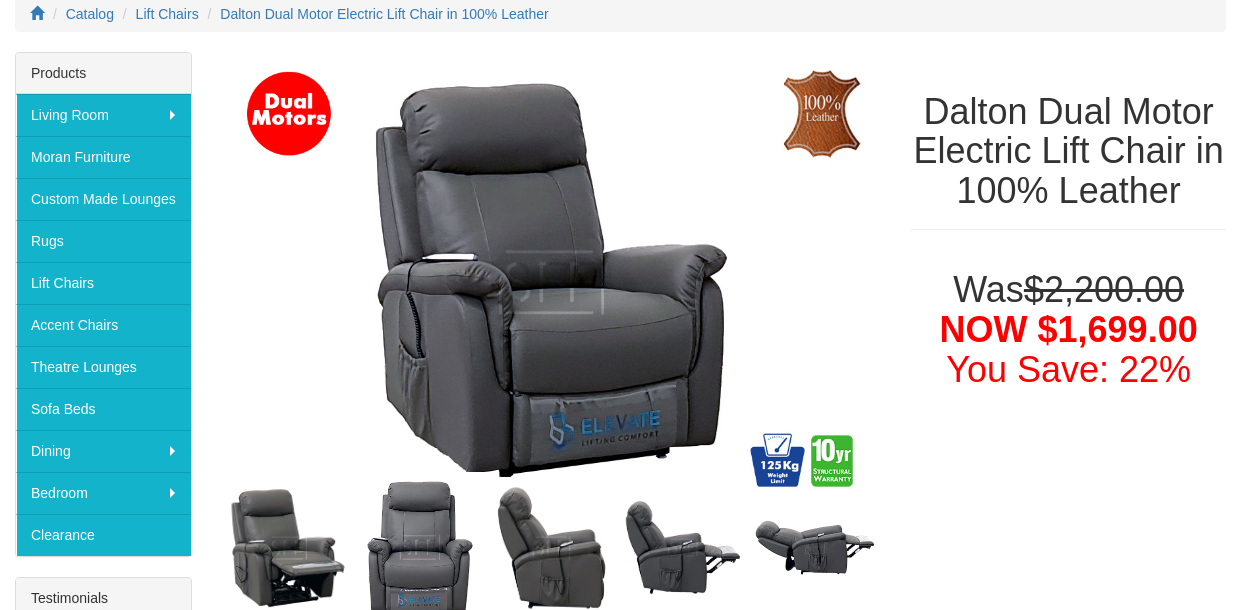 scroll, scrollTop: 0, scrollLeft: 0, axis: both 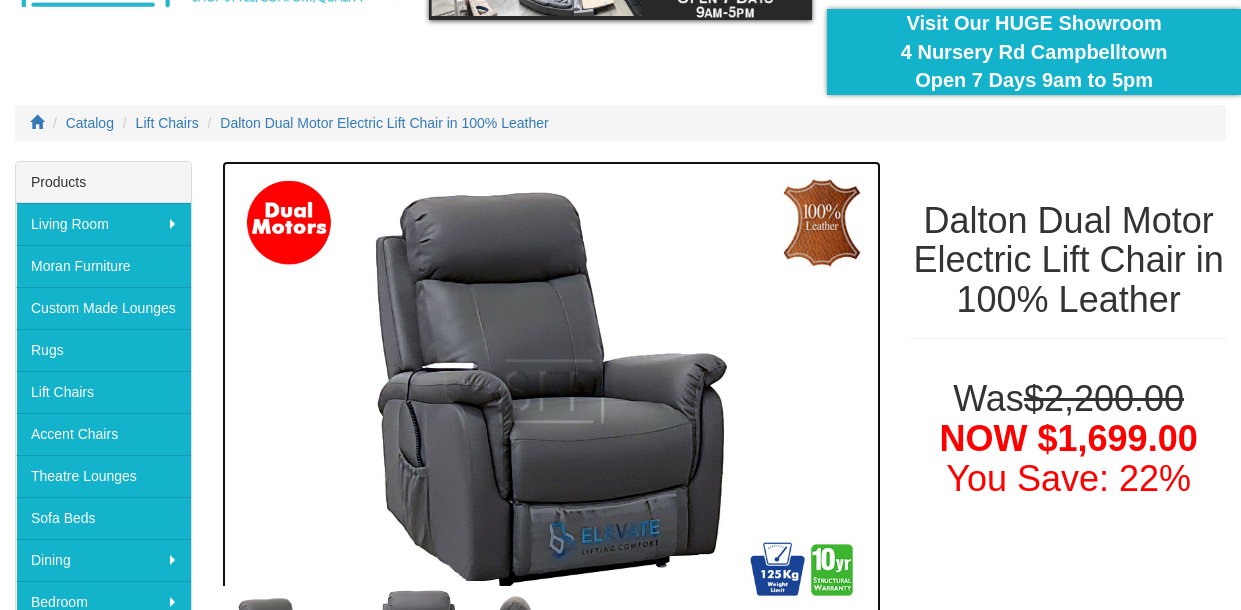 click at bounding box center (551, 392) 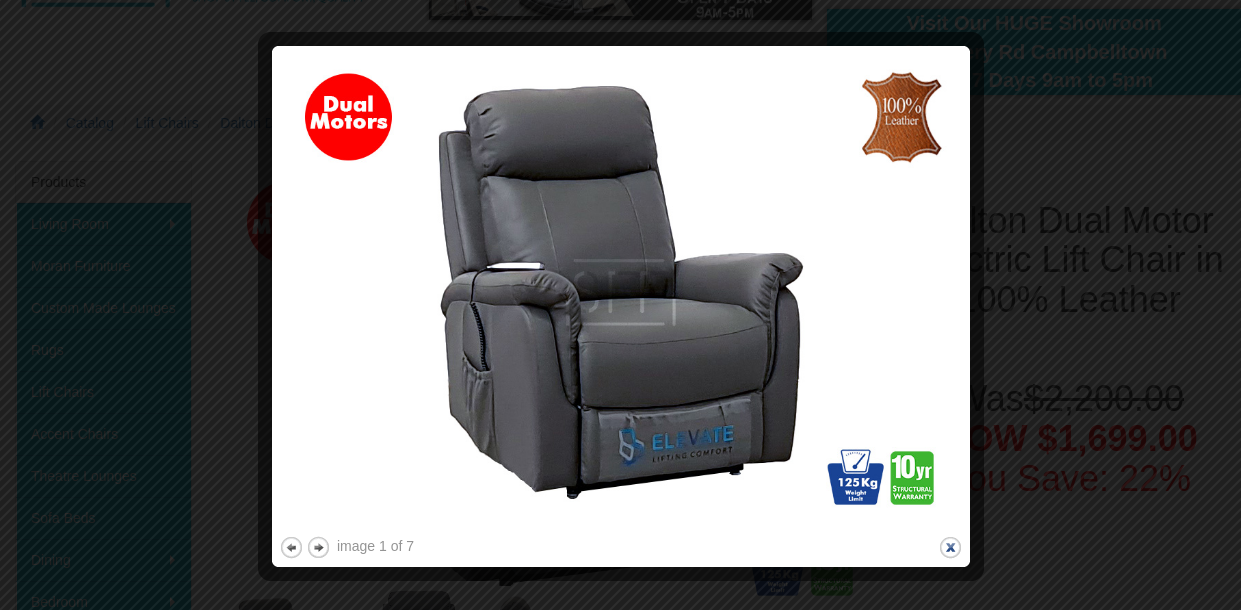 click on "close" at bounding box center (950, 547) 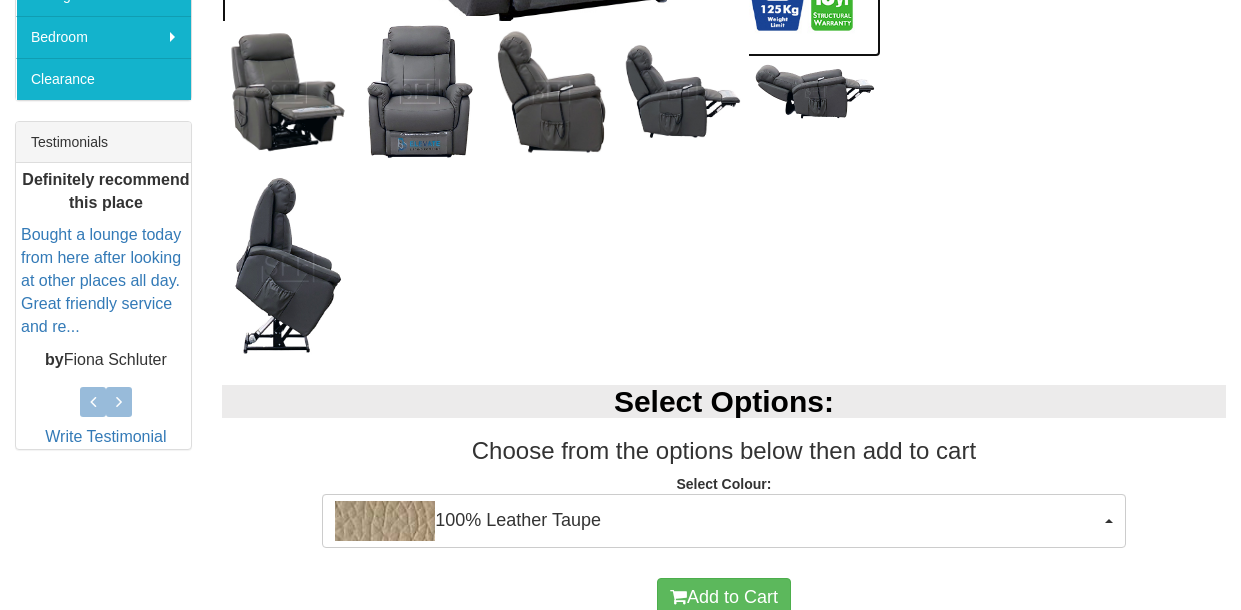 scroll, scrollTop: 791, scrollLeft: 0, axis: vertical 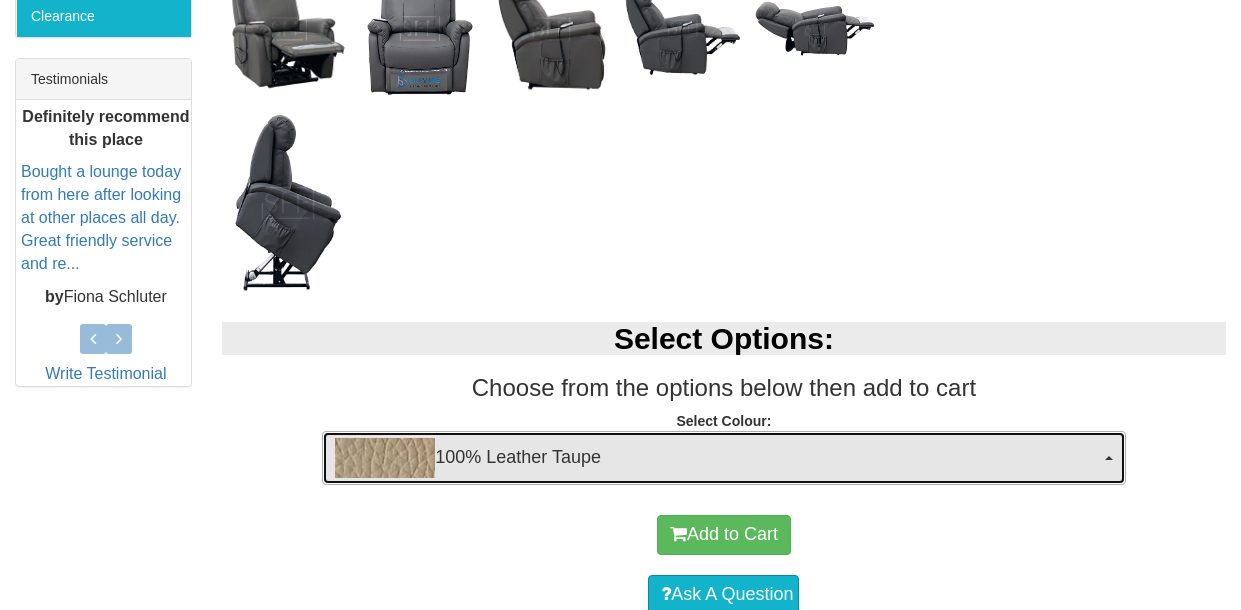 click on "100% Leather Taupe" at bounding box center (717, 458) 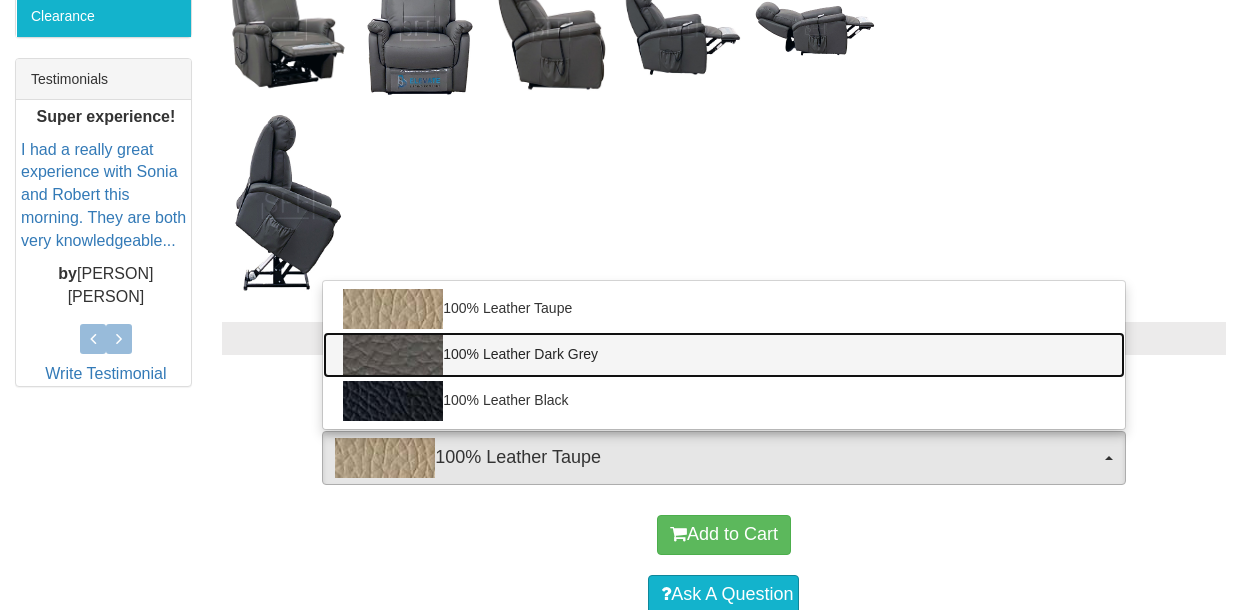 click on "100% Leather Dark Grey" at bounding box center [723, 355] 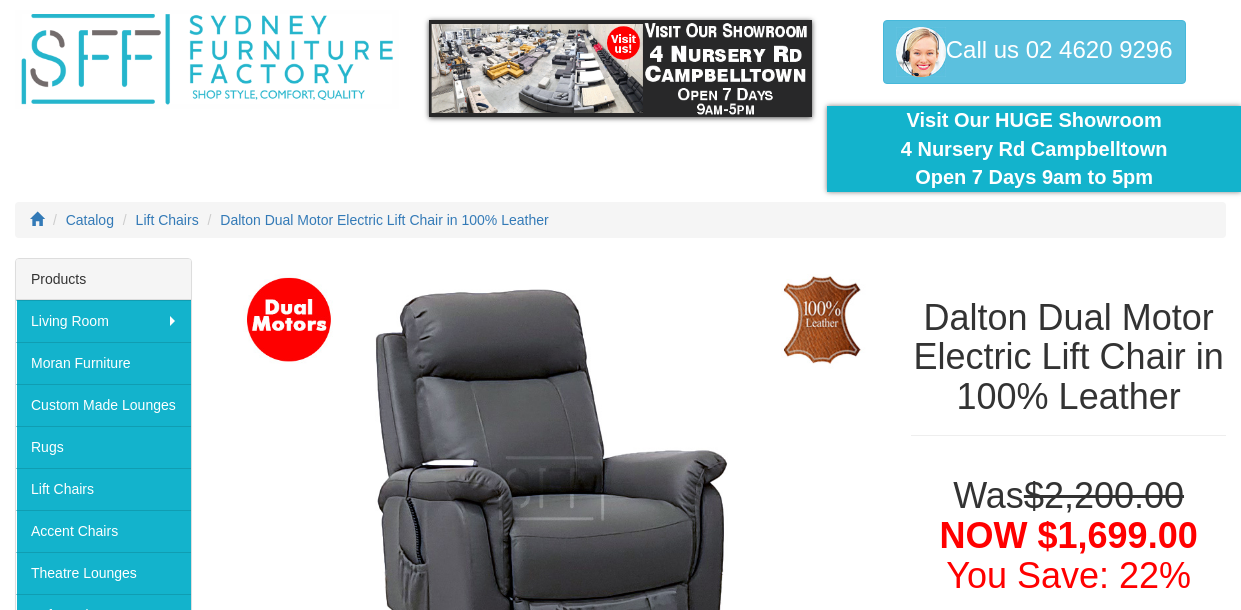scroll, scrollTop: 69, scrollLeft: 0, axis: vertical 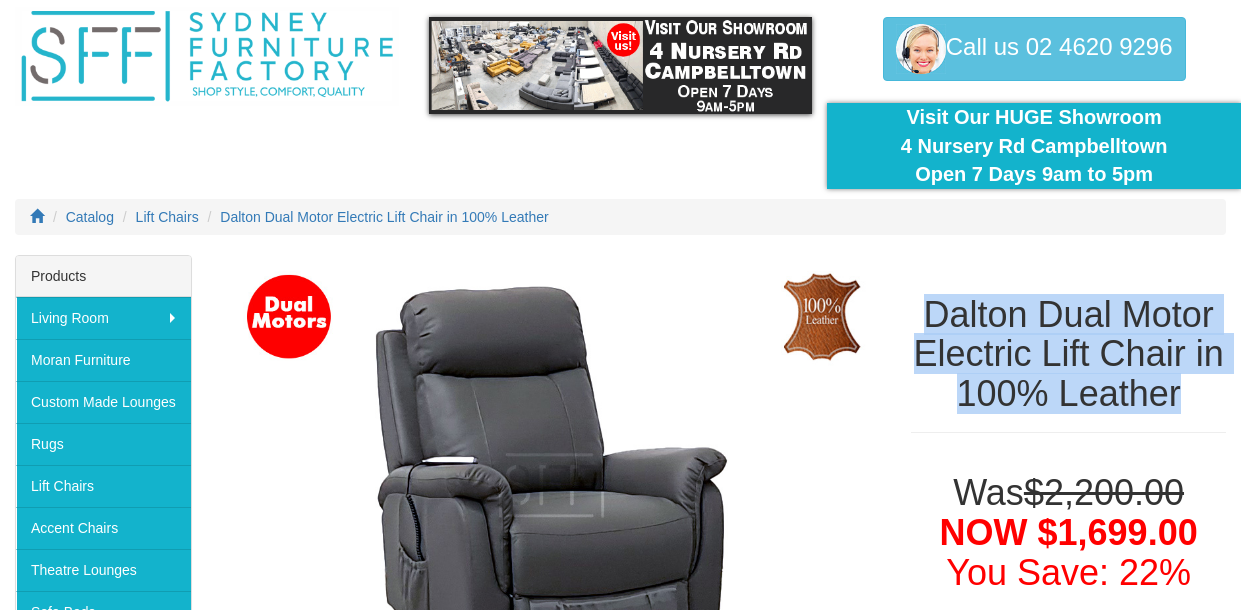 drag, startPoint x: 930, startPoint y: 304, endPoint x: 1208, endPoint y: 389, distance: 290.7043 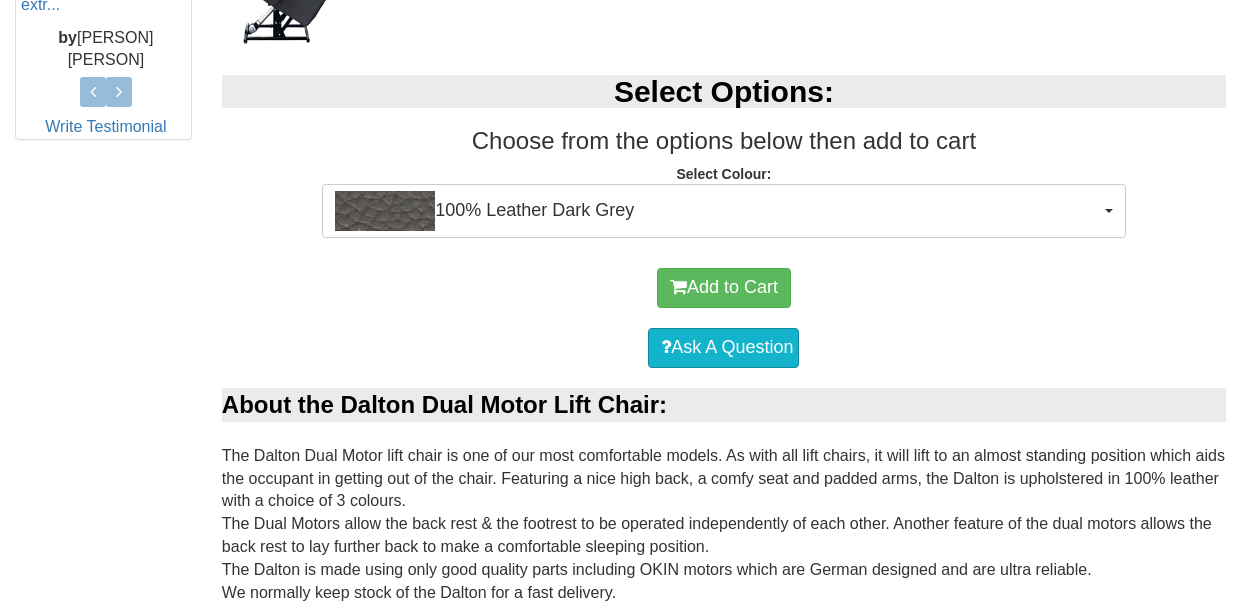 scroll, scrollTop: 1039, scrollLeft: 0, axis: vertical 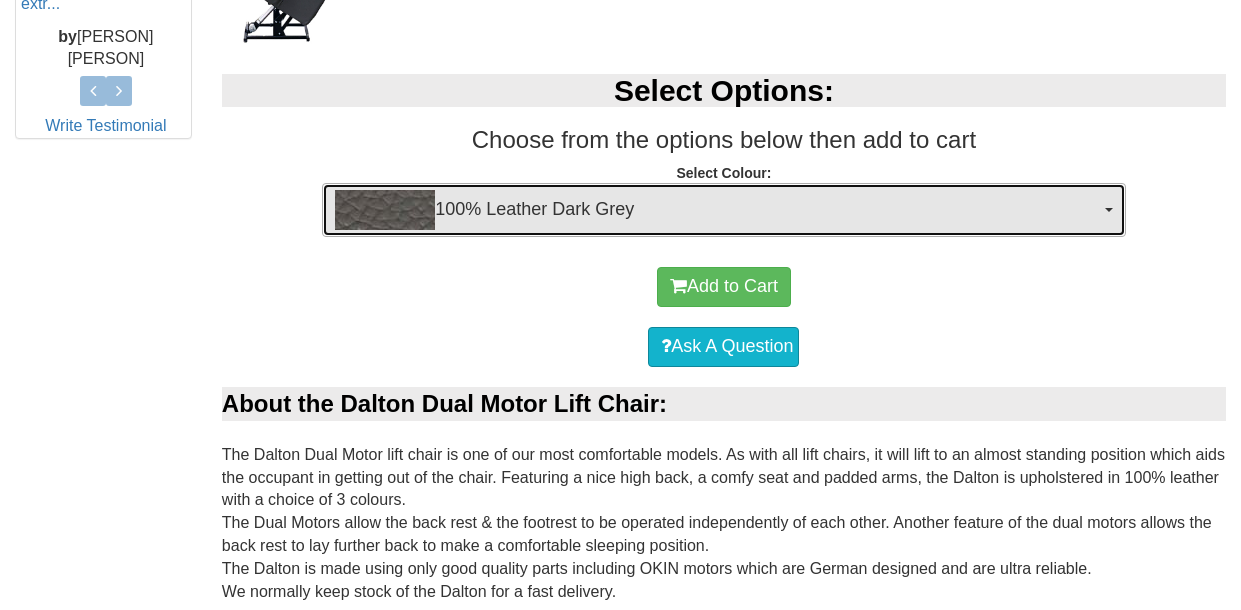 click on "100% Leather Dark Grey" at bounding box center (723, 210) 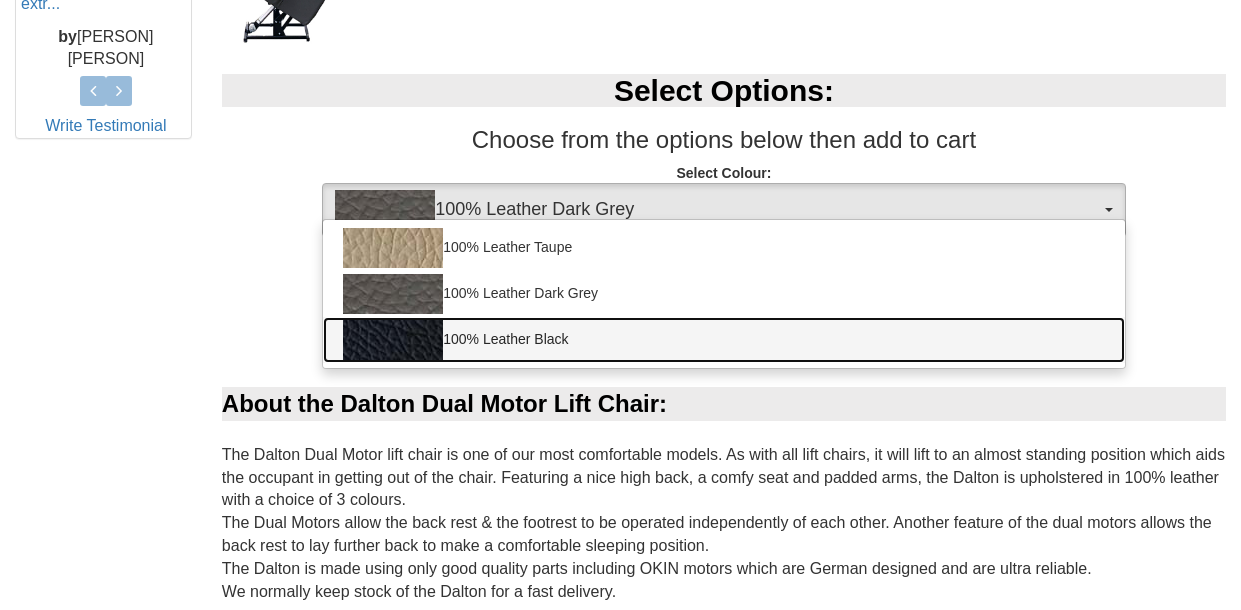 click on "100% Leather Black" at bounding box center (723, 340) 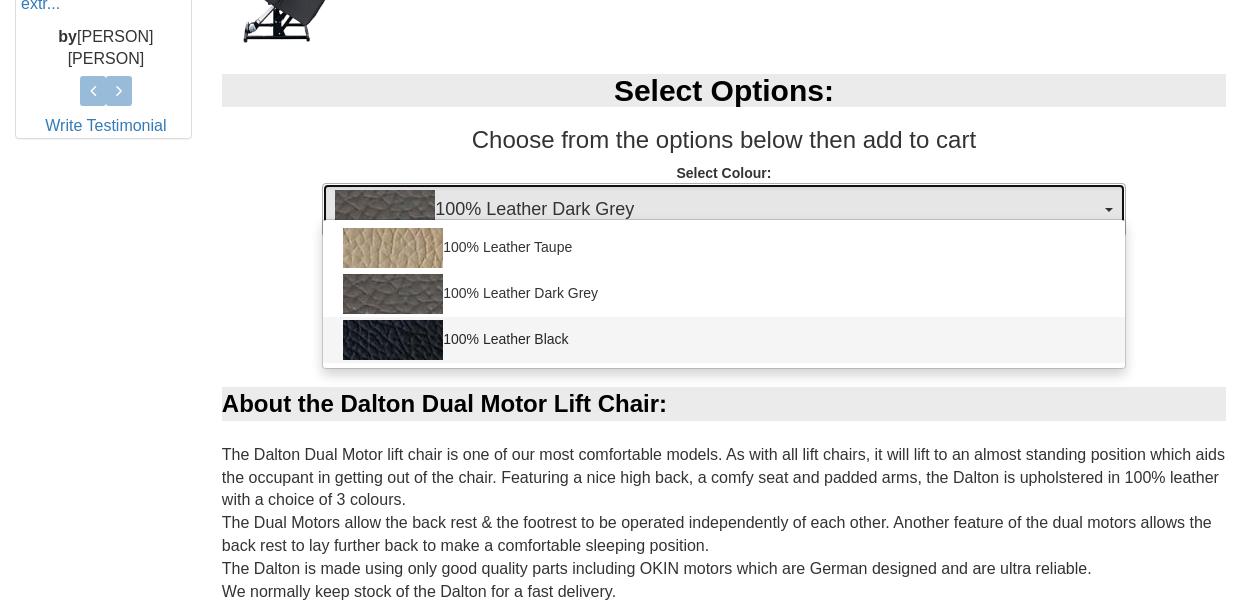 select on "1145" 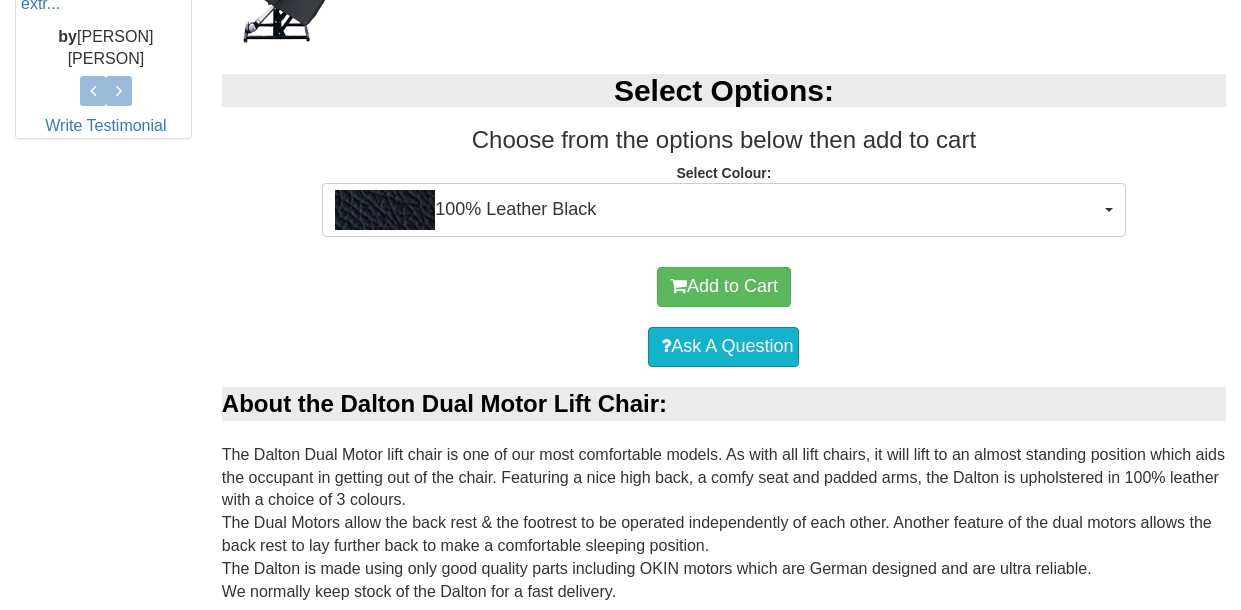 click on "Ask A Question" at bounding box center (724, 347) 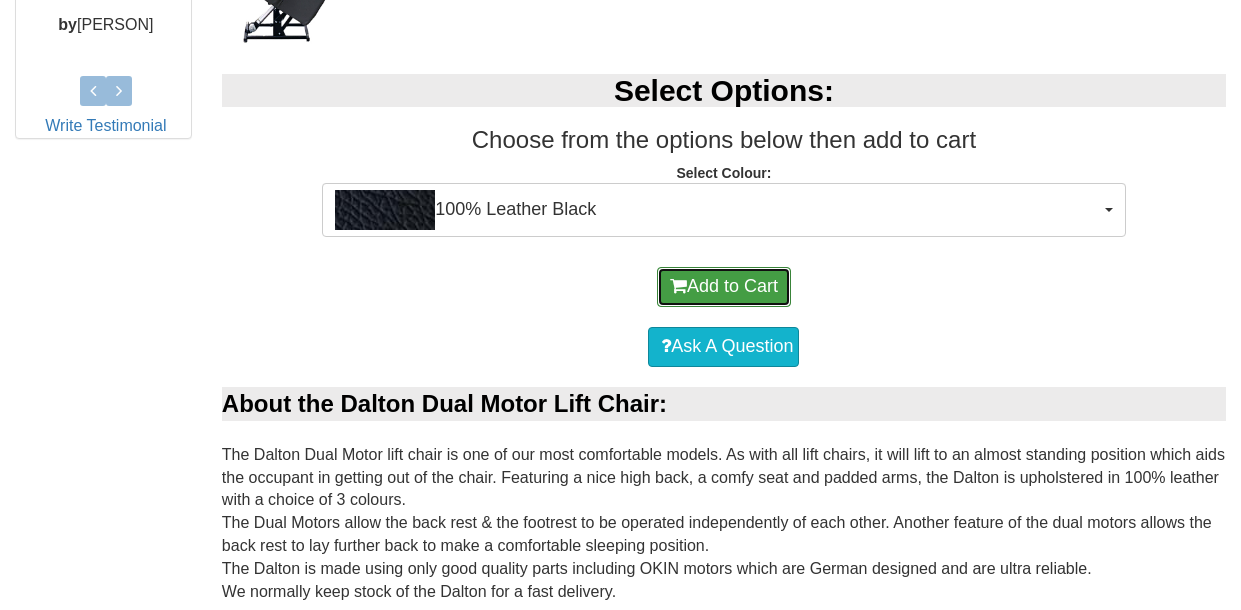click on "Add to Cart" at bounding box center [724, 287] 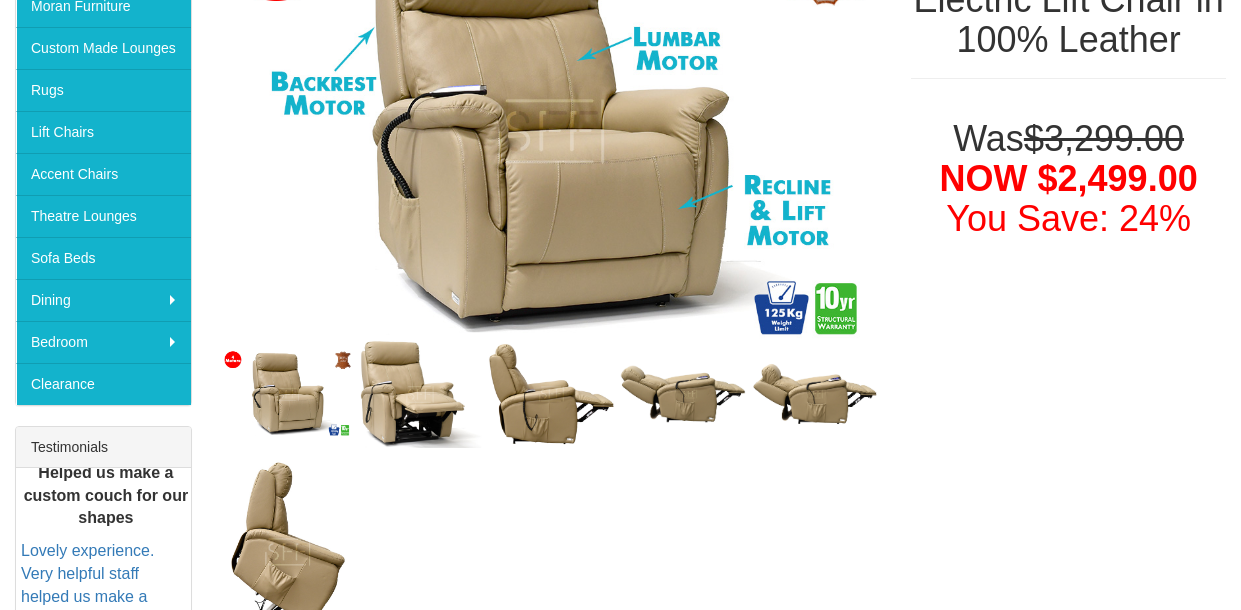 scroll, scrollTop: 446, scrollLeft: 0, axis: vertical 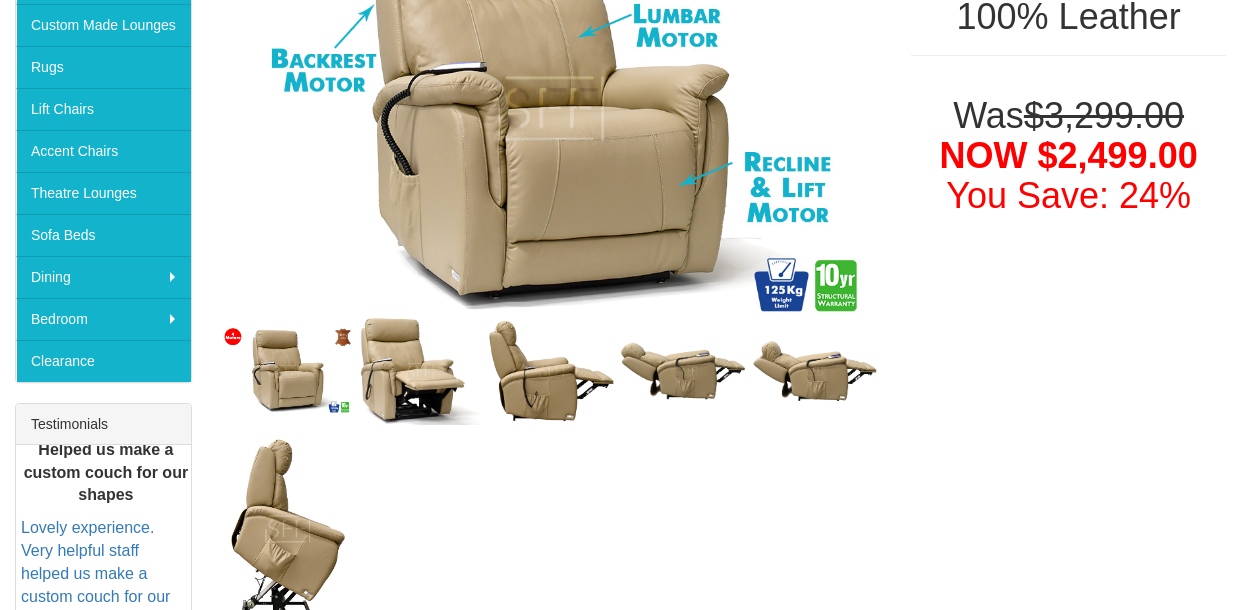 click at bounding box center (551, 527) 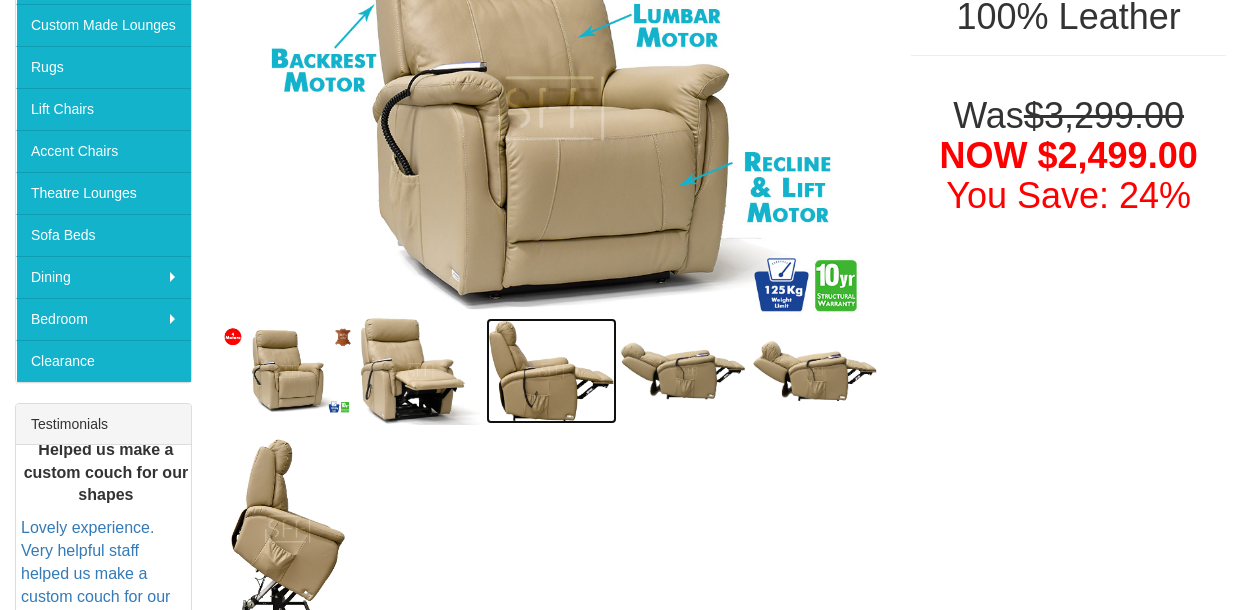 click at bounding box center (552, 371) 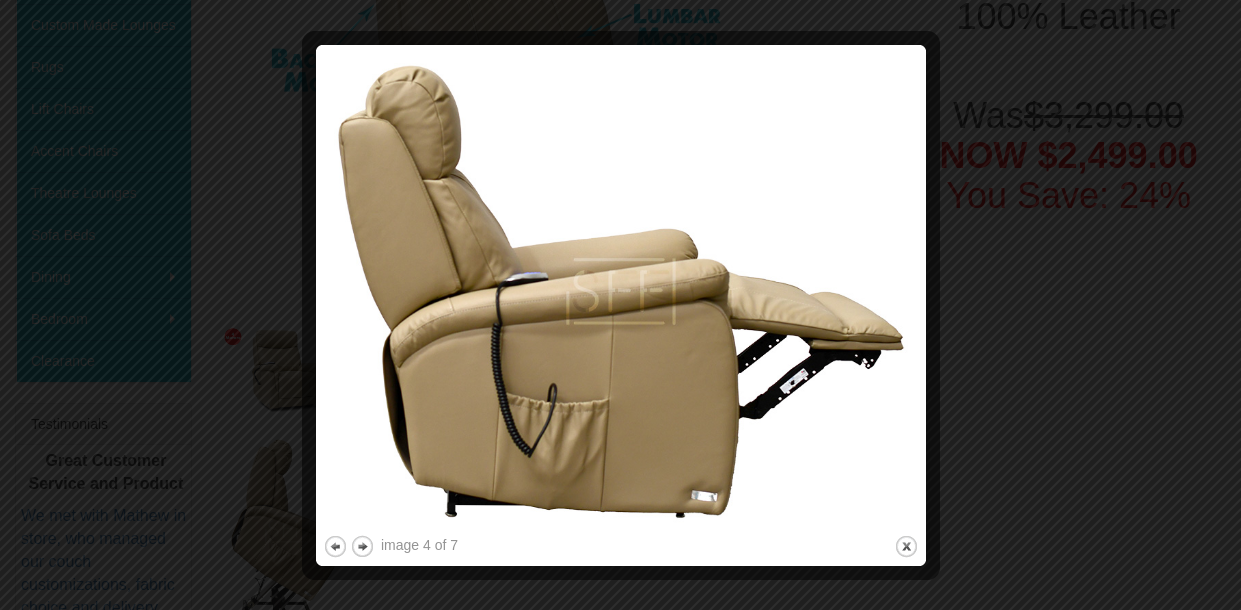 click at bounding box center [620, 305] 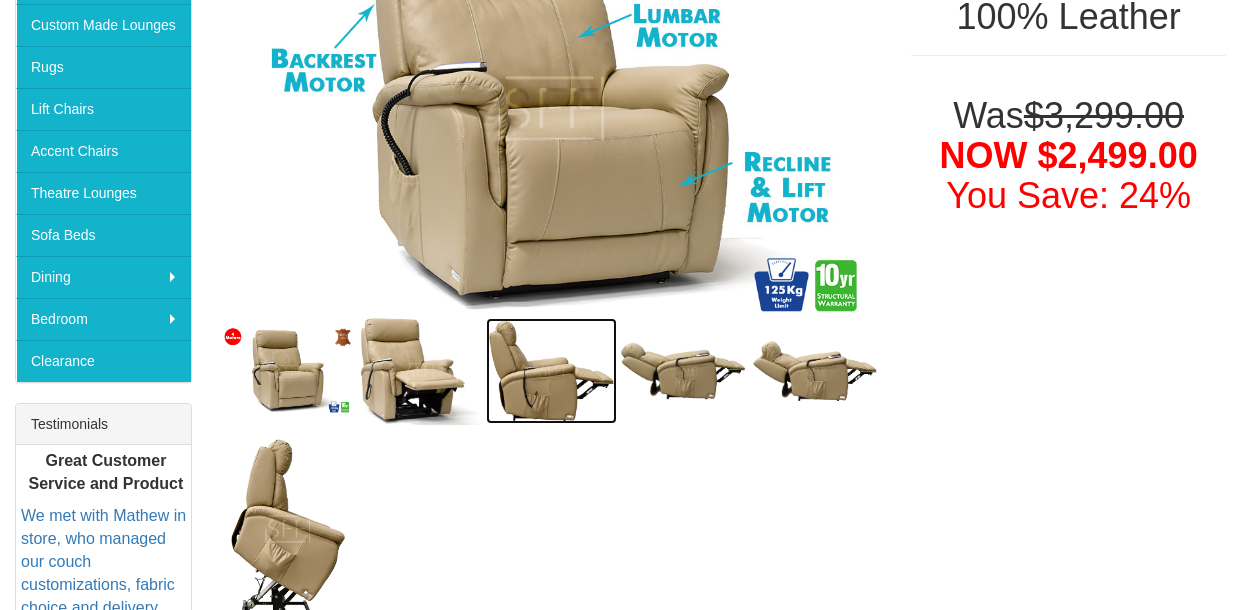 scroll, scrollTop: 0, scrollLeft: 0, axis: both 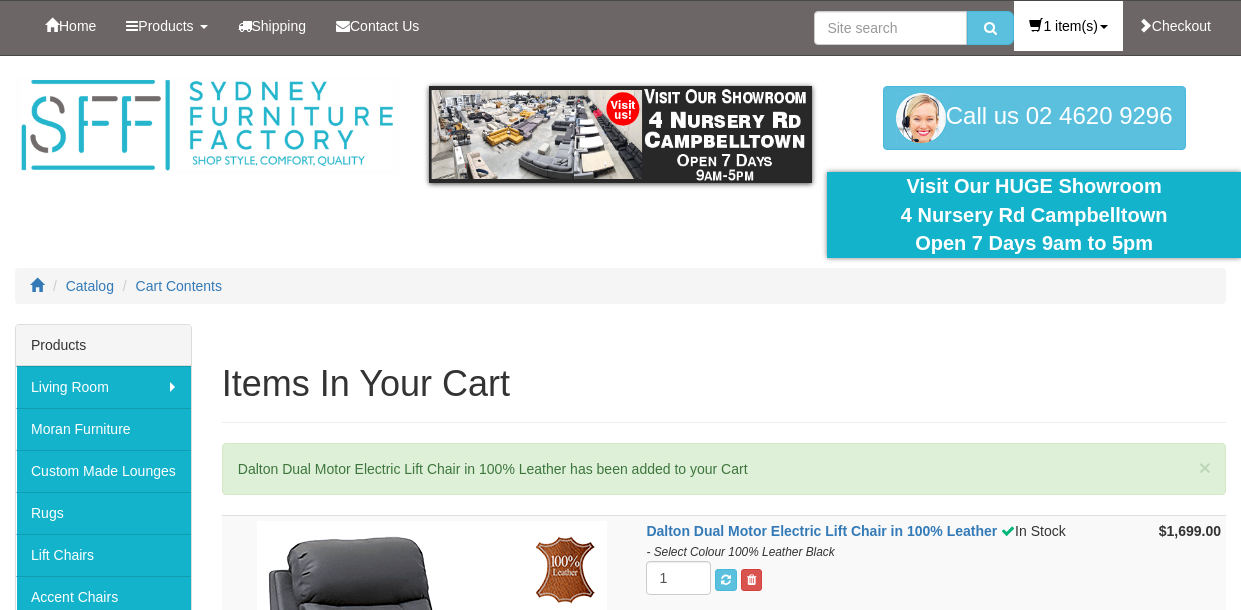 click at bounding box center (1036, 25) 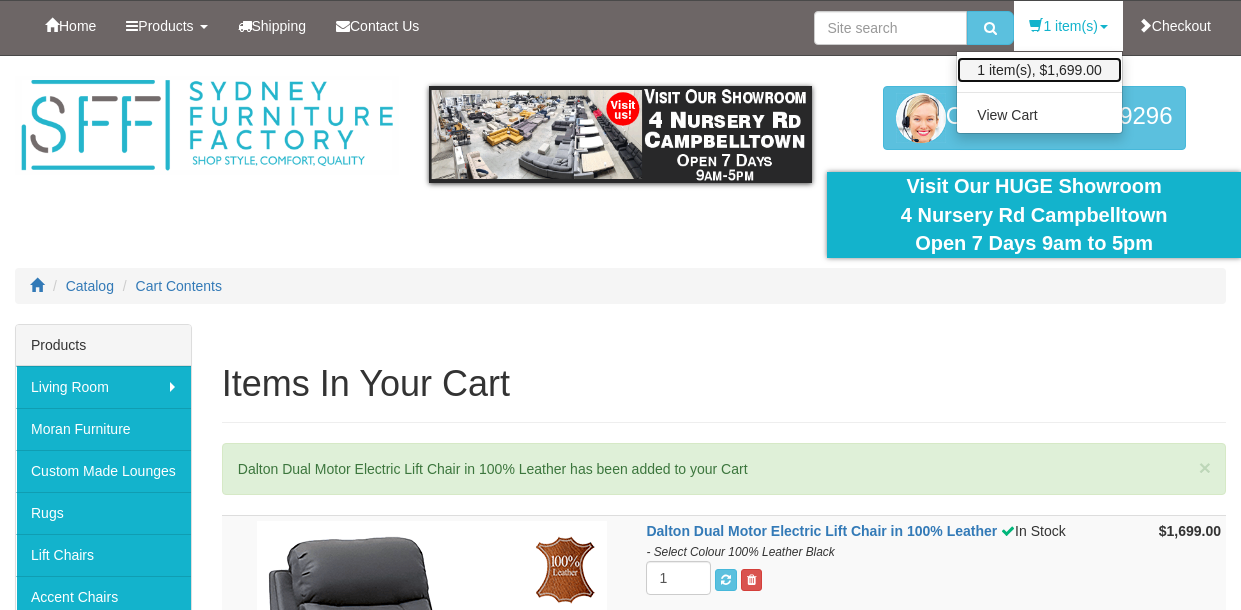 click on "1 item(s), $1,699.00" at bounding box center [1039, 70] 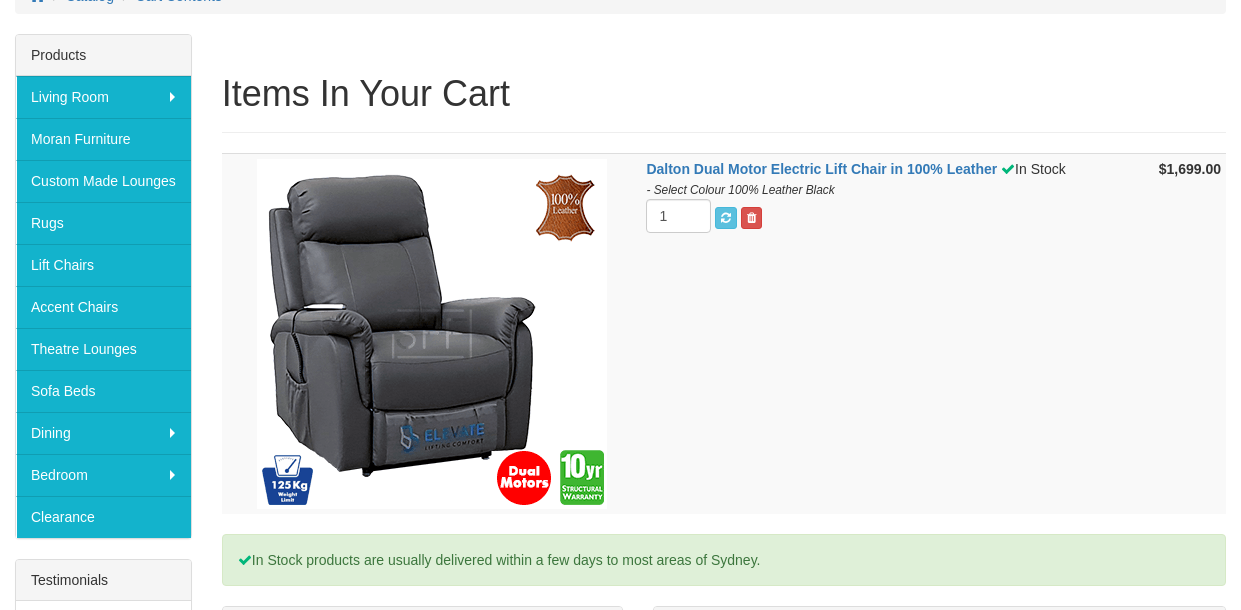 scroll, scrollTop: 286, scrollLeft: 0, axis: vertical 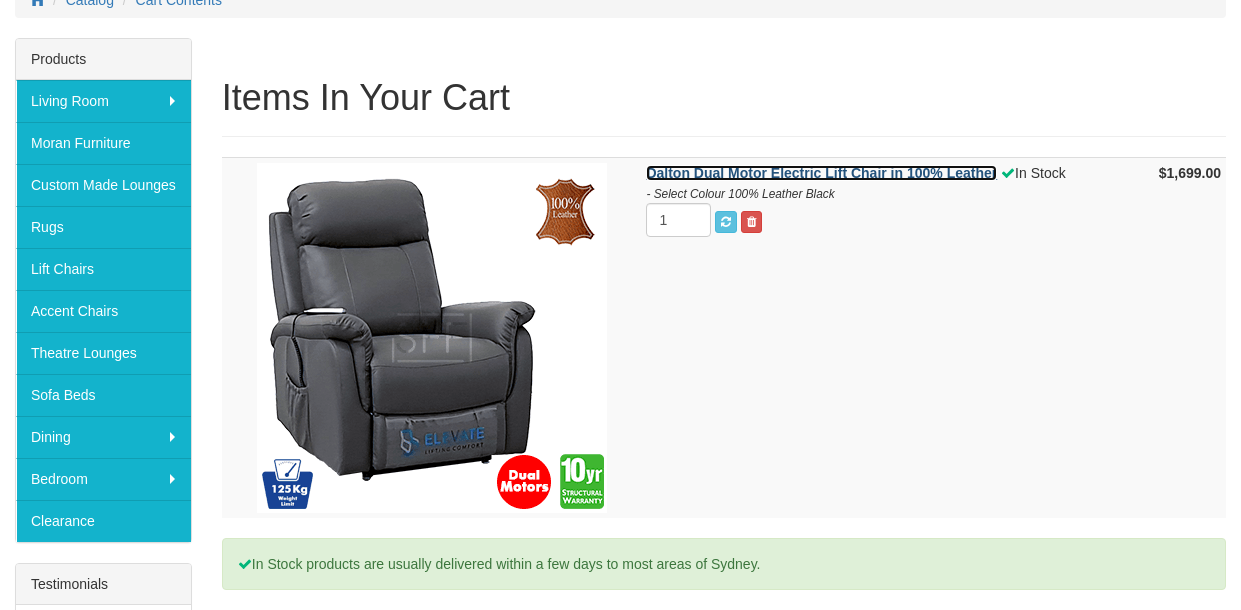 click on "Dalton Dual Motor Electric Lift Chair in 100% Leather" at bounding box center [821, 173] 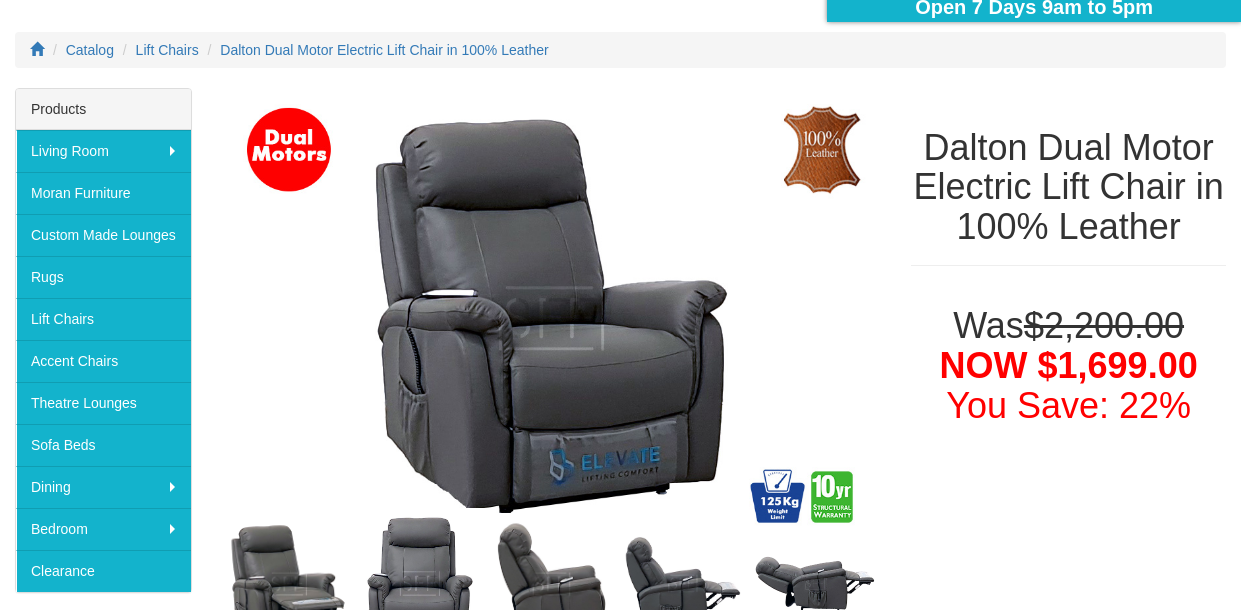 scroll, scrollTop: 413, scrollLeft: 0, axis: vertical 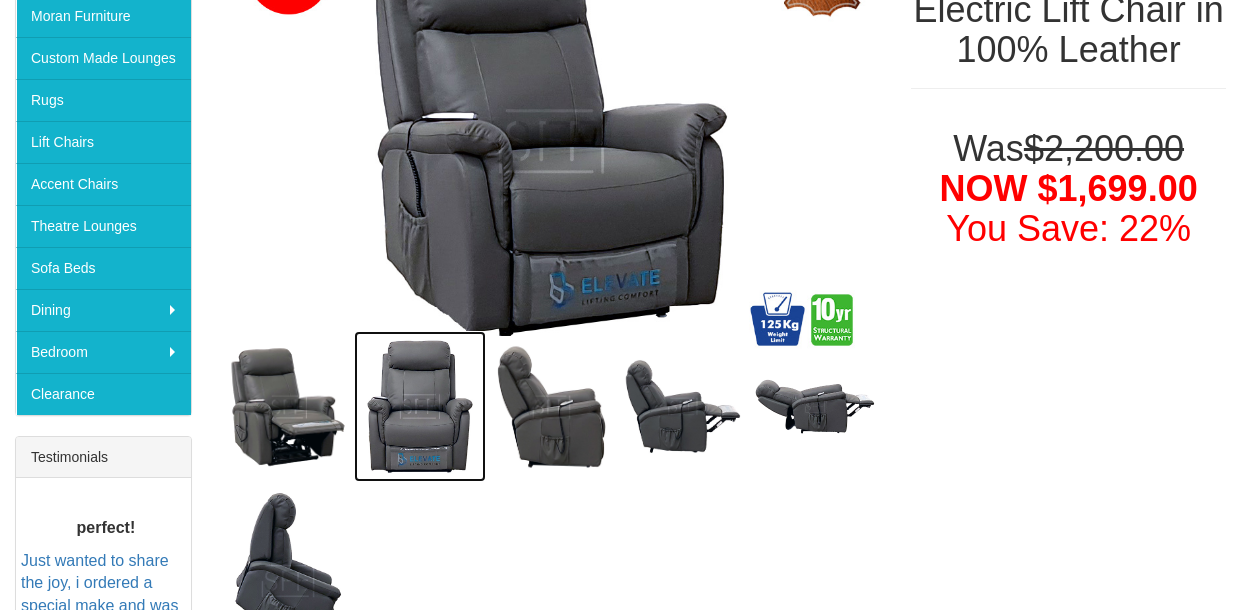 click at bounding box center (420, 406) 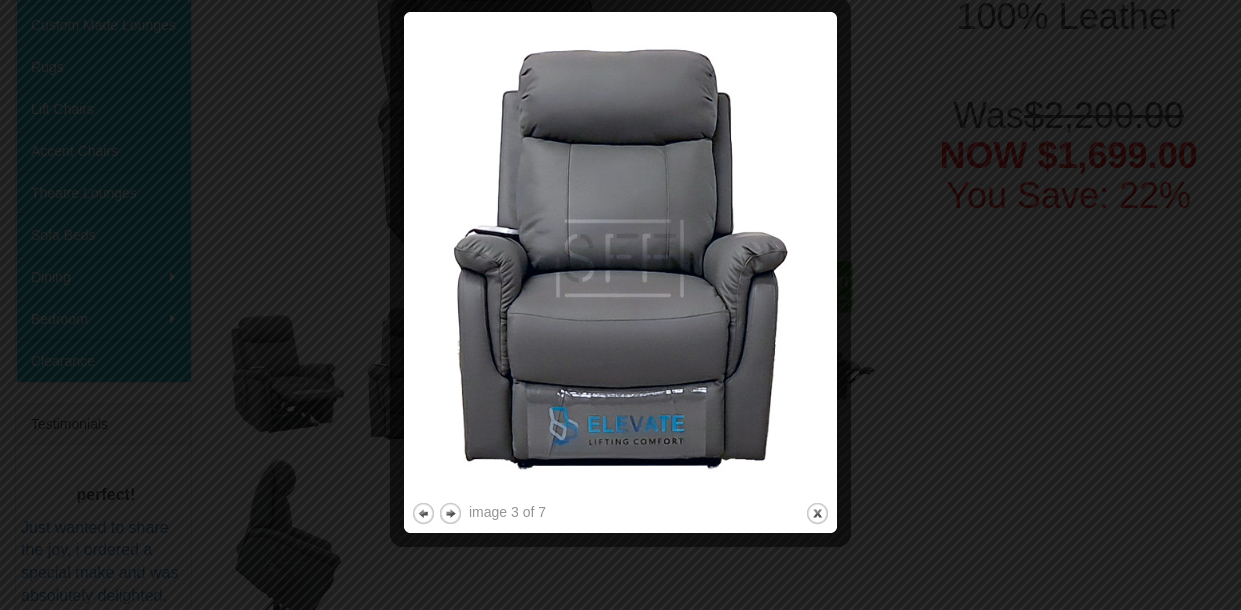 scroll, scrollTop: 476, scrollLeft: 0, axis: vertical 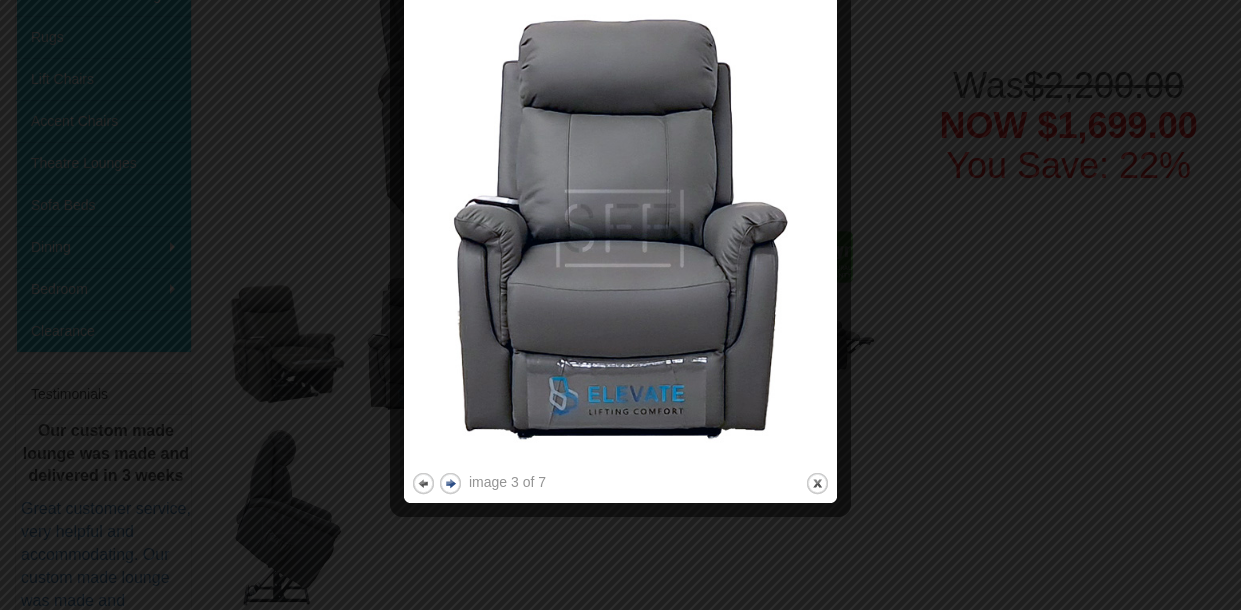 click on "next" at bounding box center (450, 483) 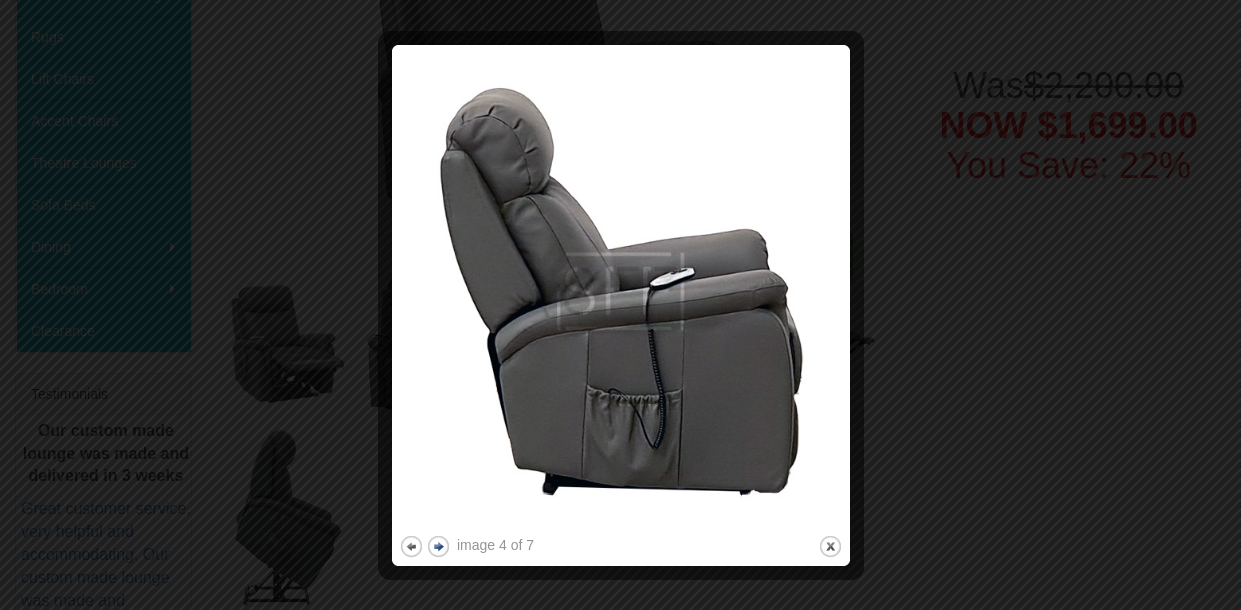 click on "next" at bounding box center [438, 546] 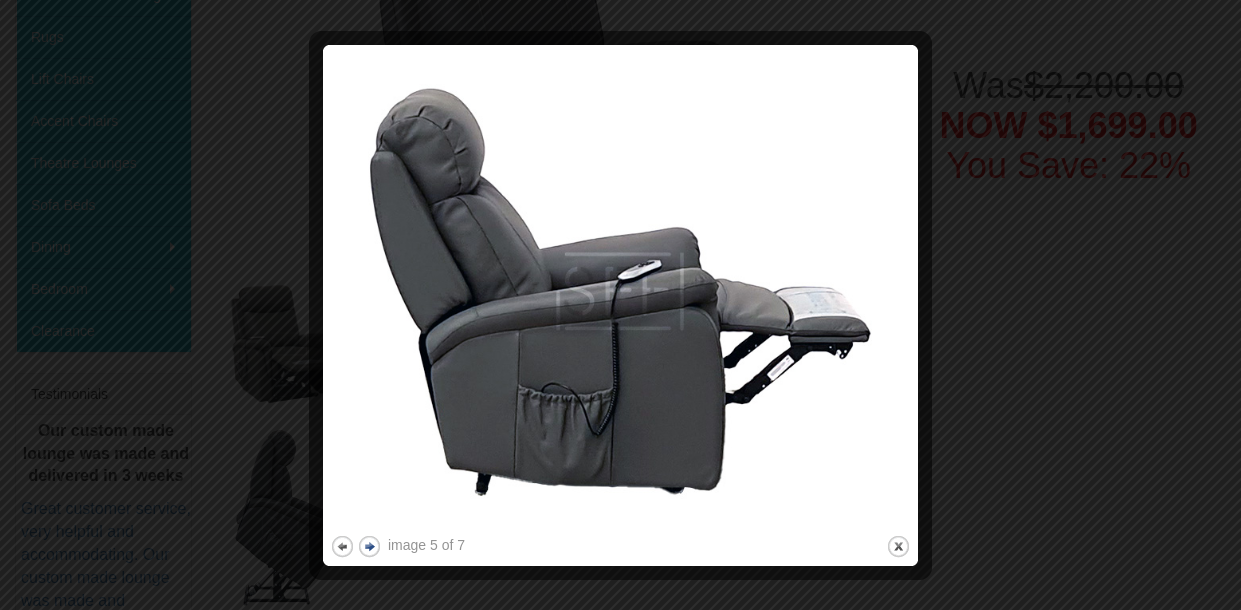 click on "next" at bounding box center (369, 546) 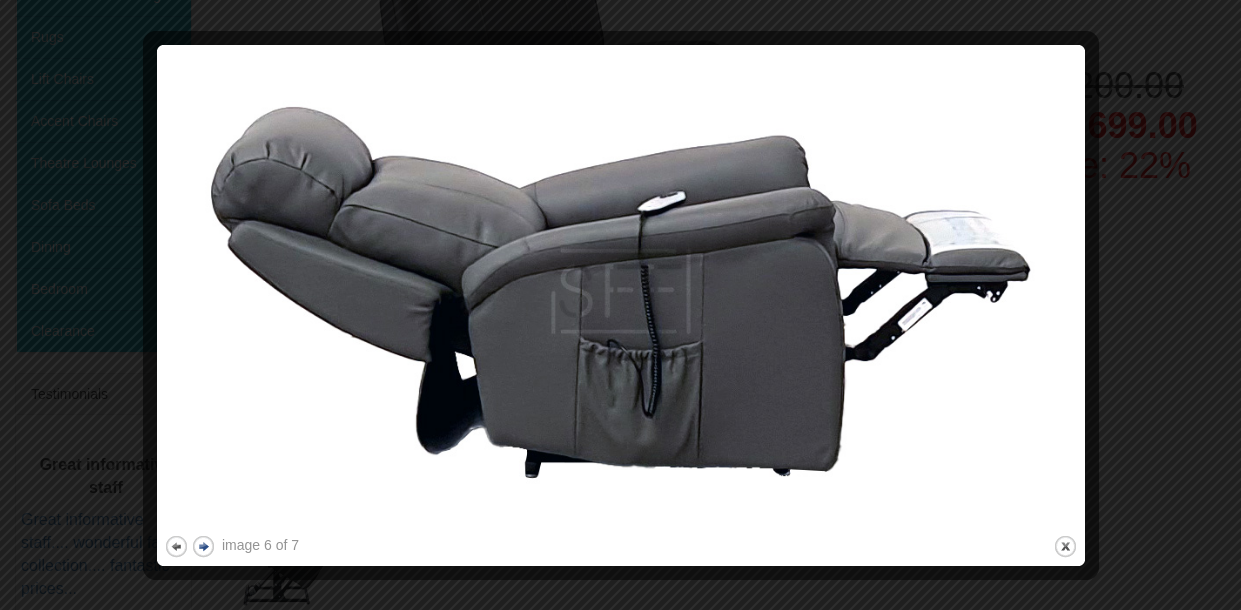 click on "next" at bounding box center (203, 546) 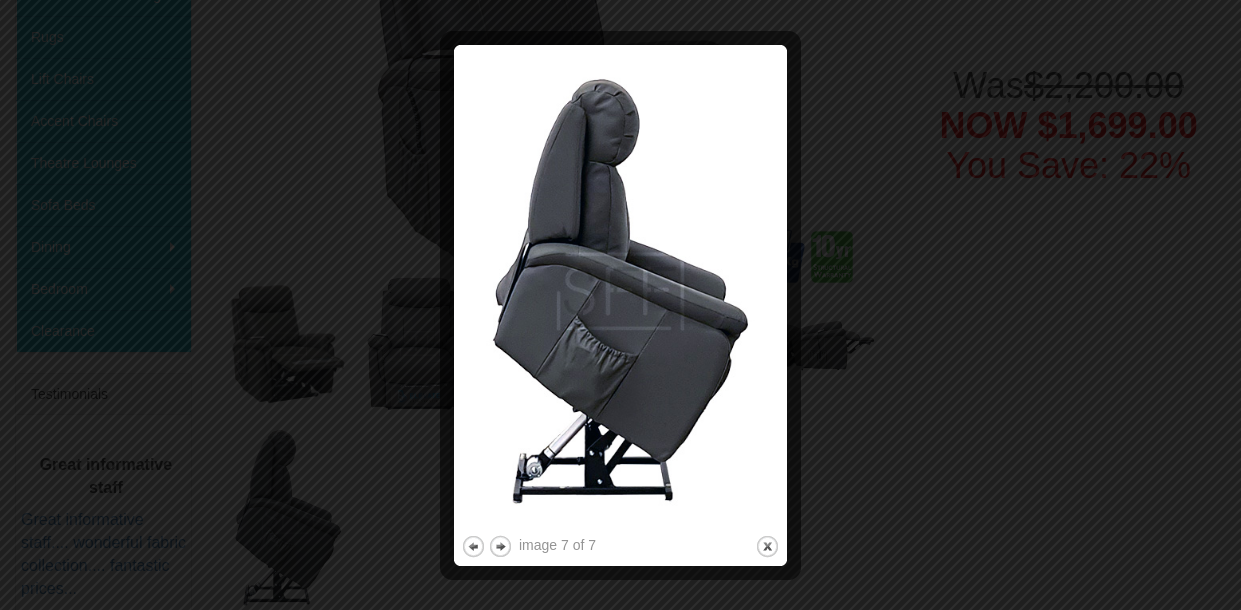 click at bounding box center (620, 305) 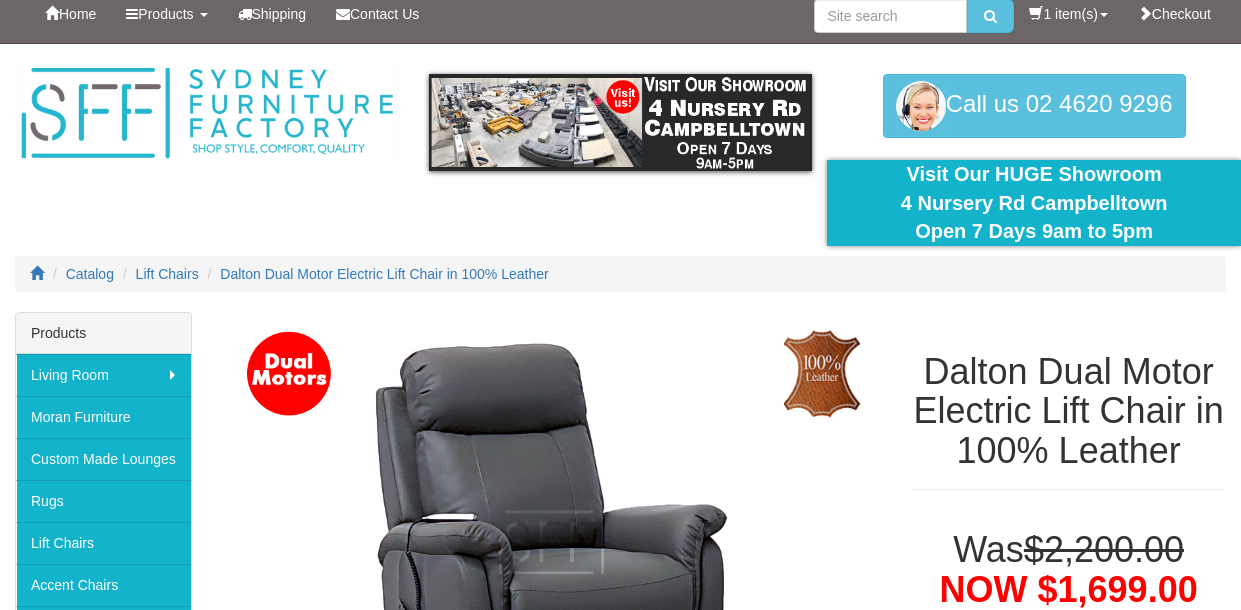 scroll, scrollTop: 0, scrollLeft: 0, axis: both 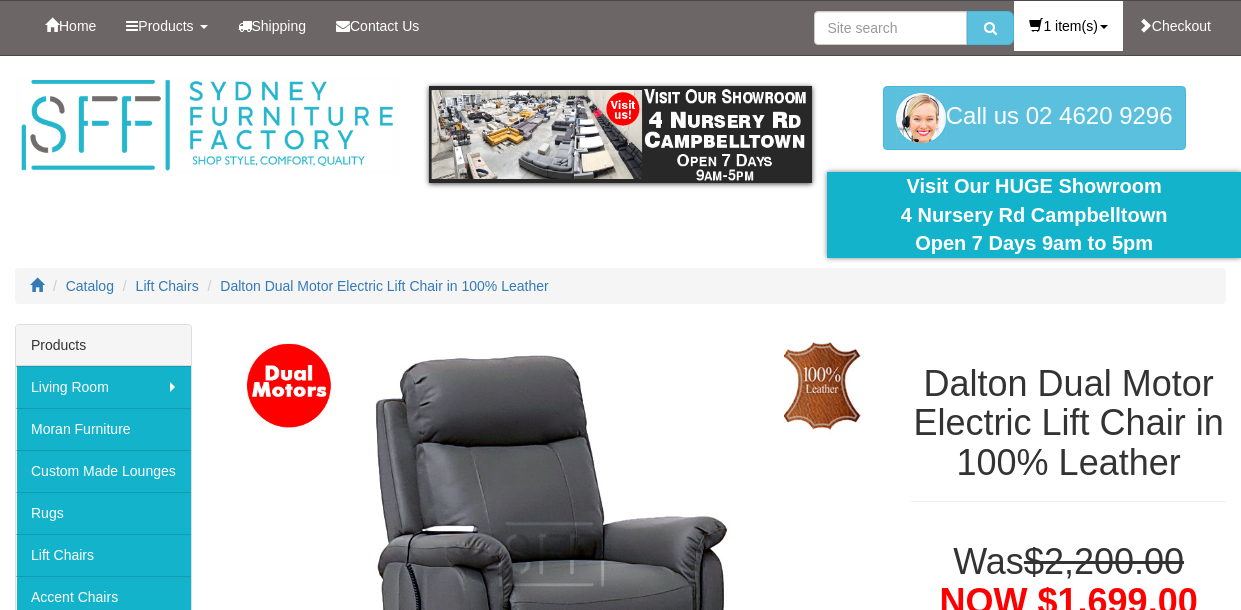 click on "1 item(s)" at bounding box center [1068, 26] 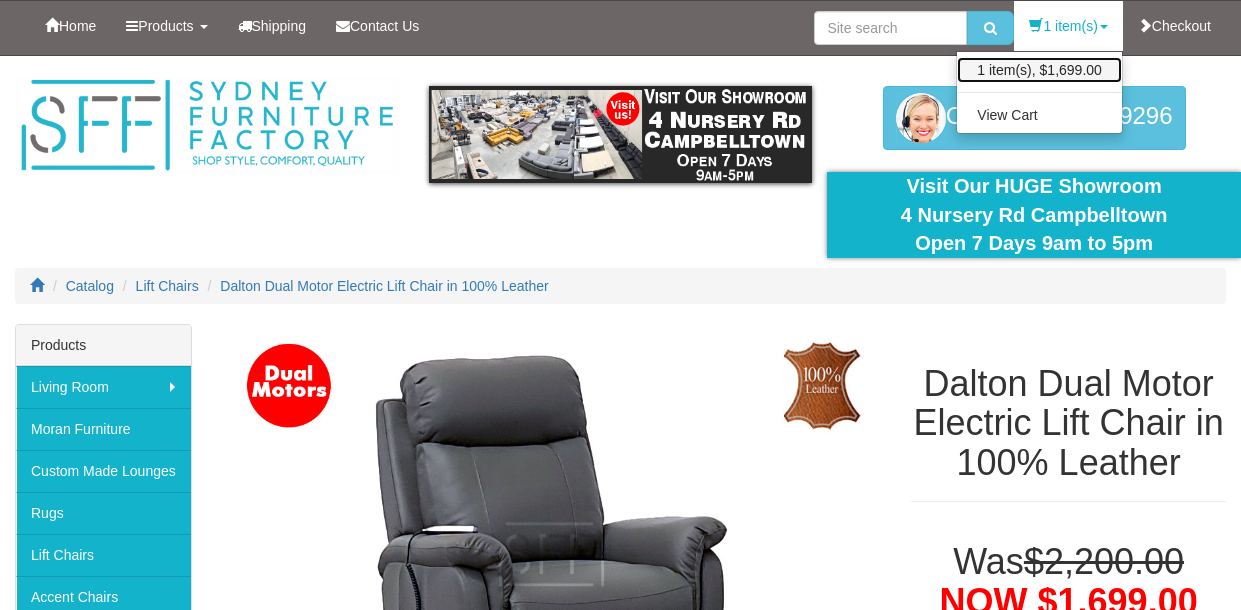click on "1 item(s), $1,699.00" at bounding box center (1039, 70) 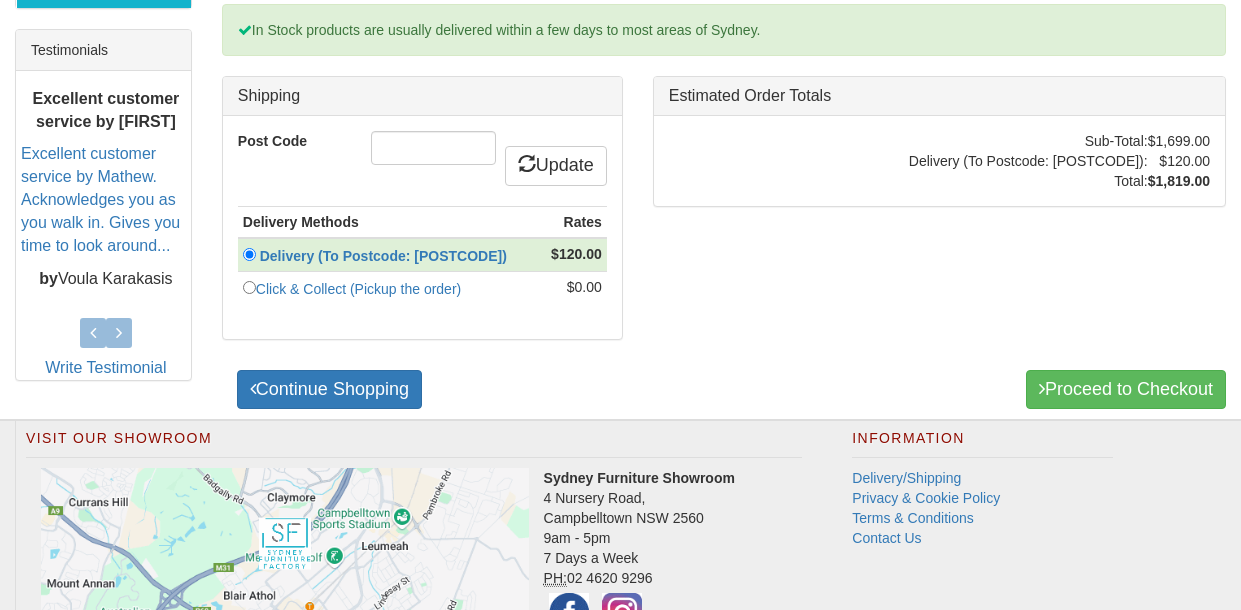 scroll, scrollTop: 821, scrollLeft: 0, axis: vertical 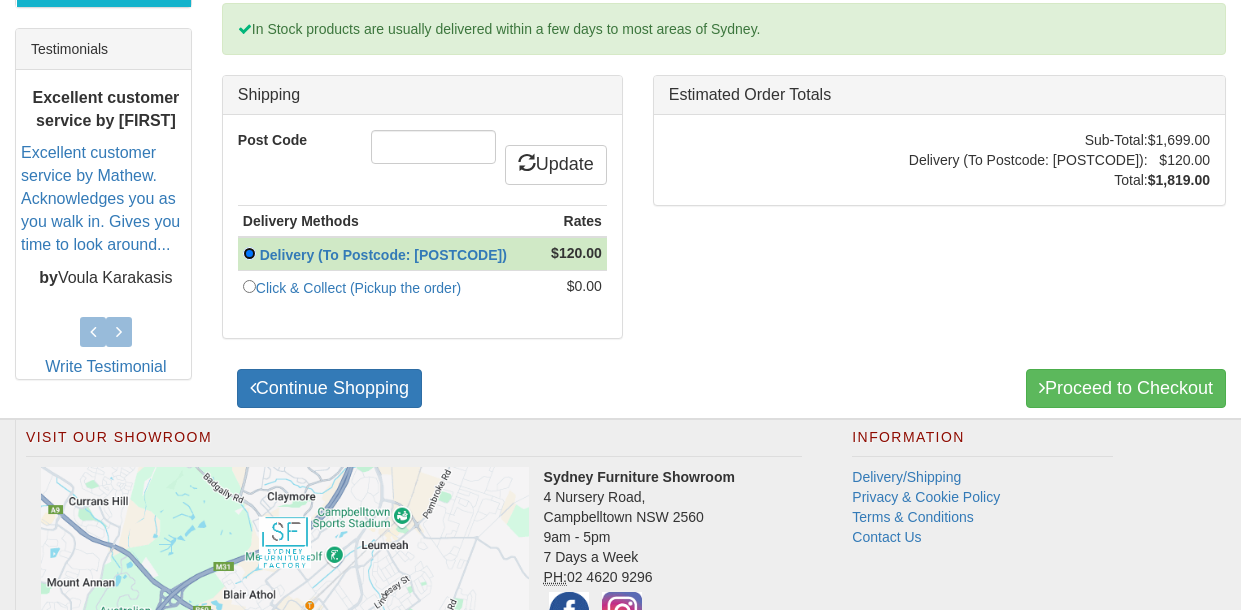 click at bounding box center (249, 253) 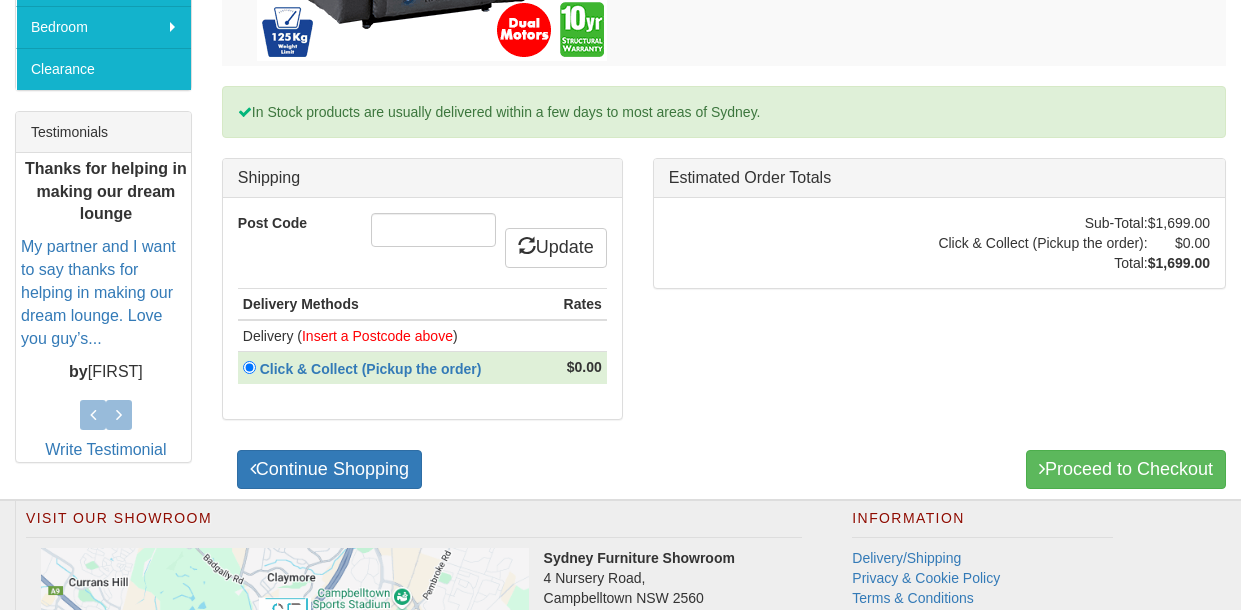 scroll, scrollTop: 739, scrollLeft: 0, axis: vertical 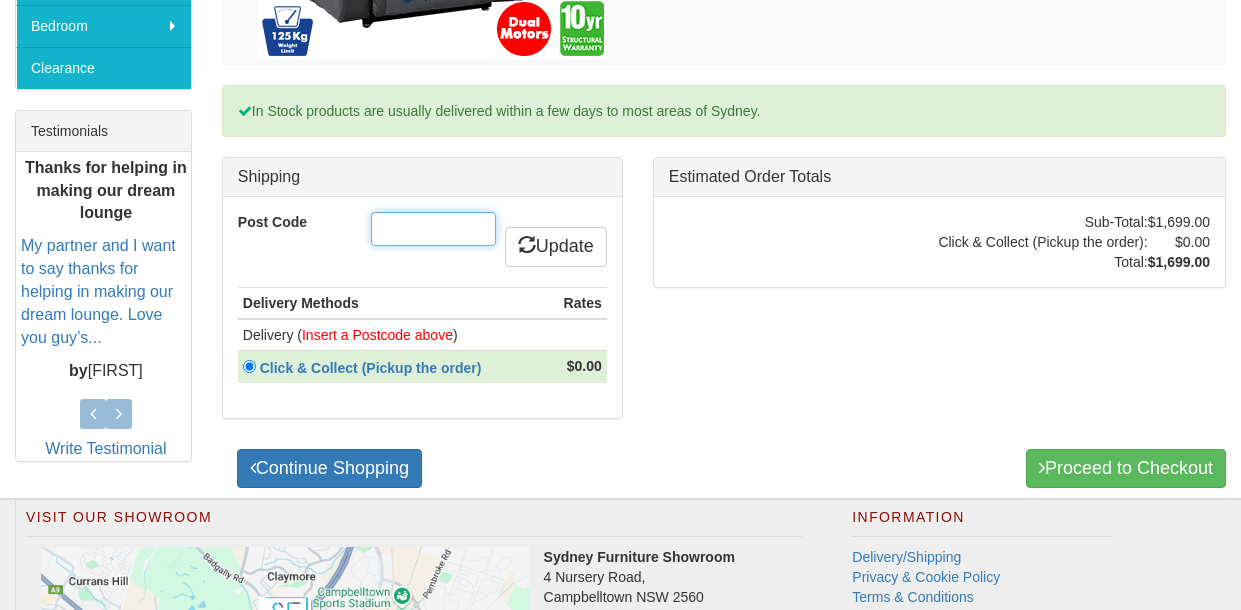 click on "Post Code" at bounding box center (433, 229) 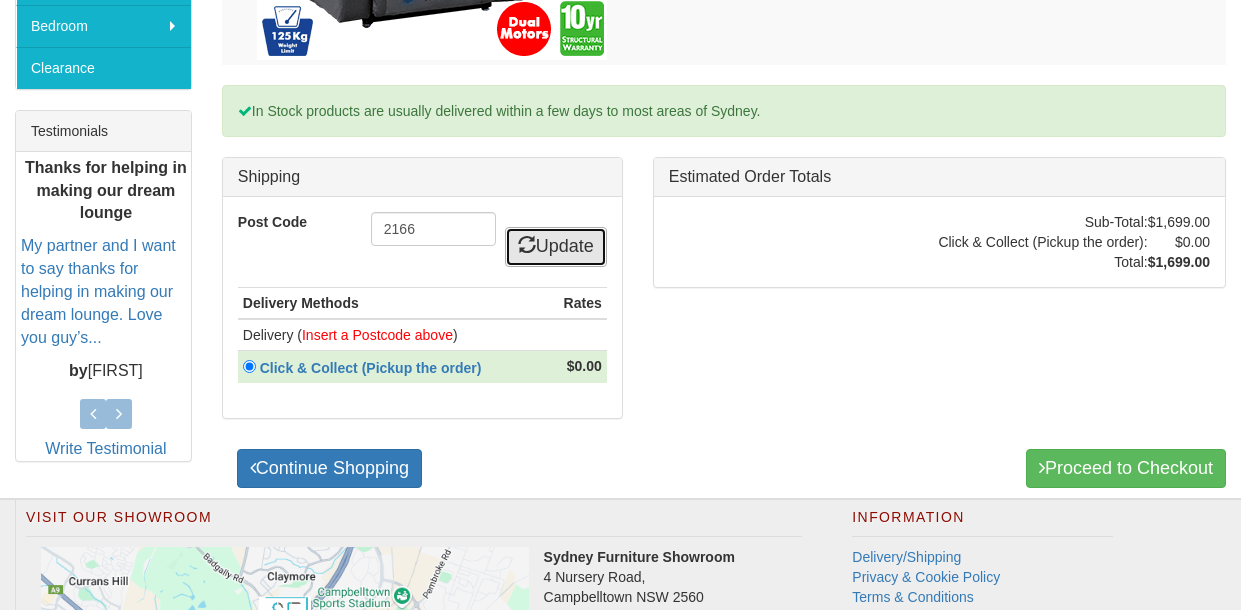 click on "Update" at bounding box center [556, 247] 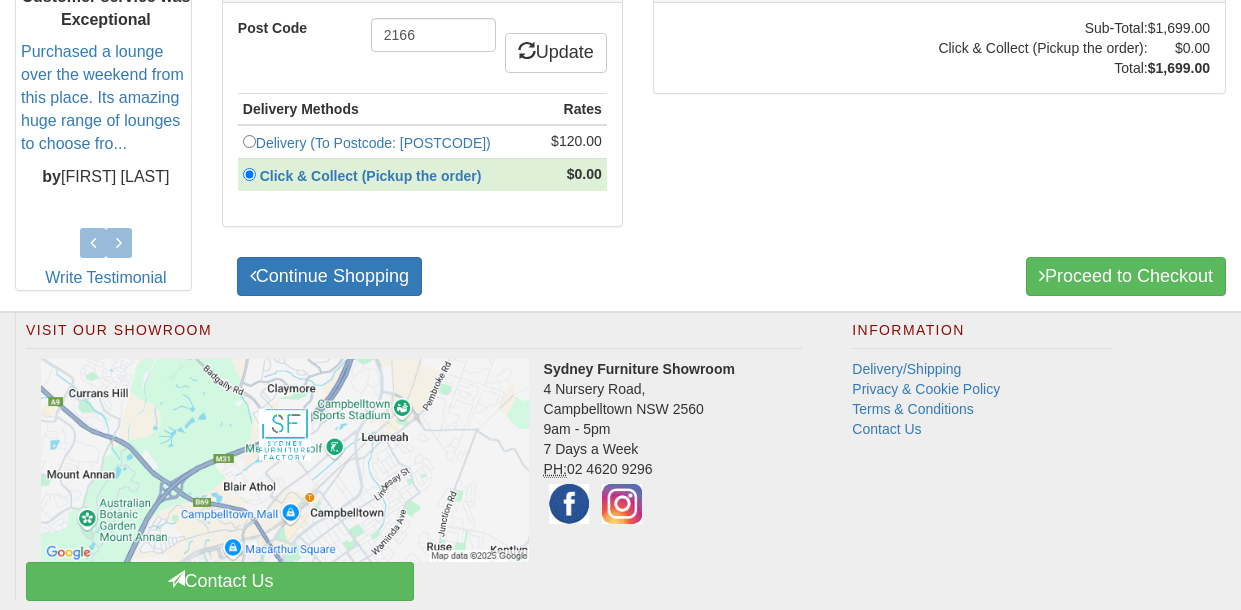 scroll, scrollTop: 950, scrollLeft: 0, axis: vertical 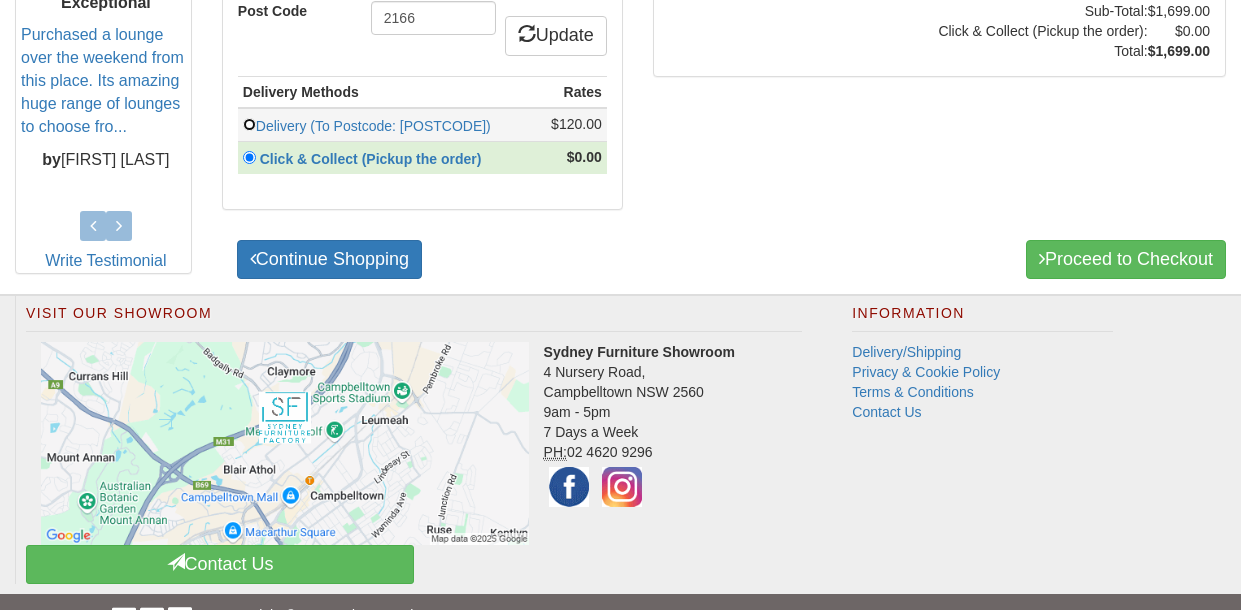click at bounding box center (249, 124) 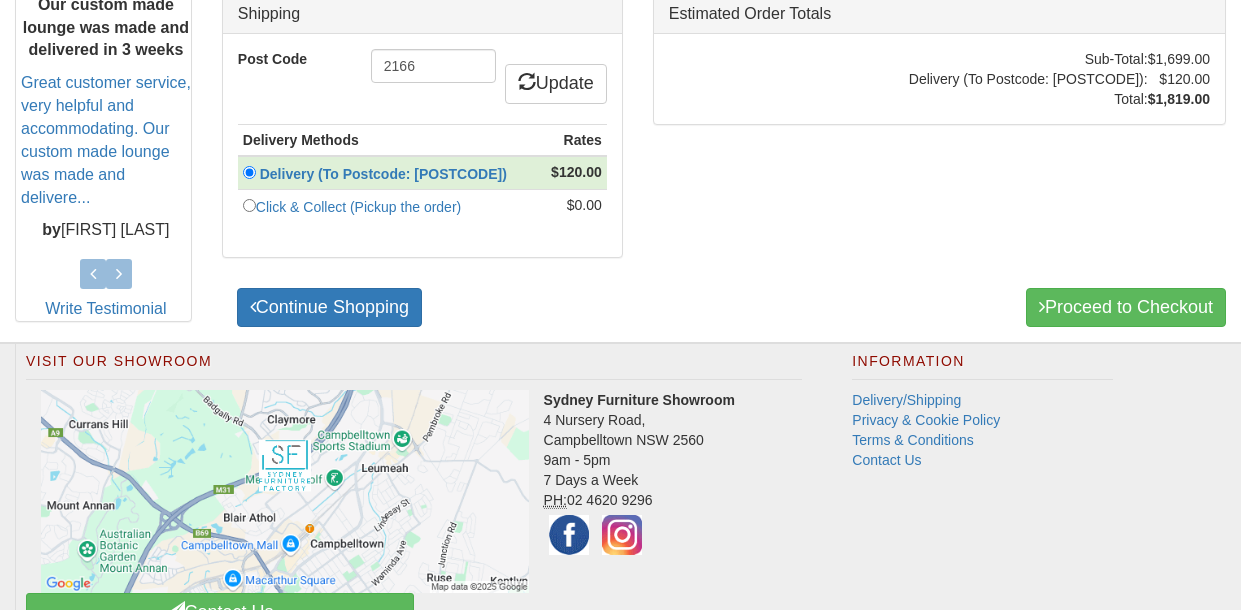 scroll, scrollTop: 921, scrollLeft: 0, axis: vertical 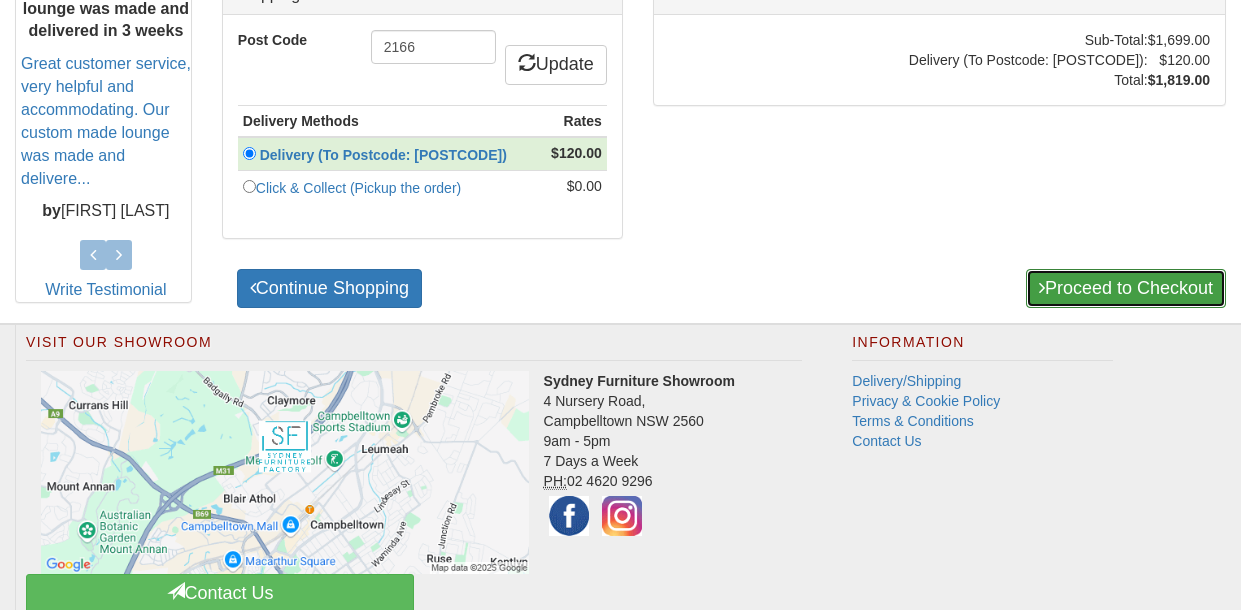 click on "Proceed to Checkout" at bounding box center [1126, 289] 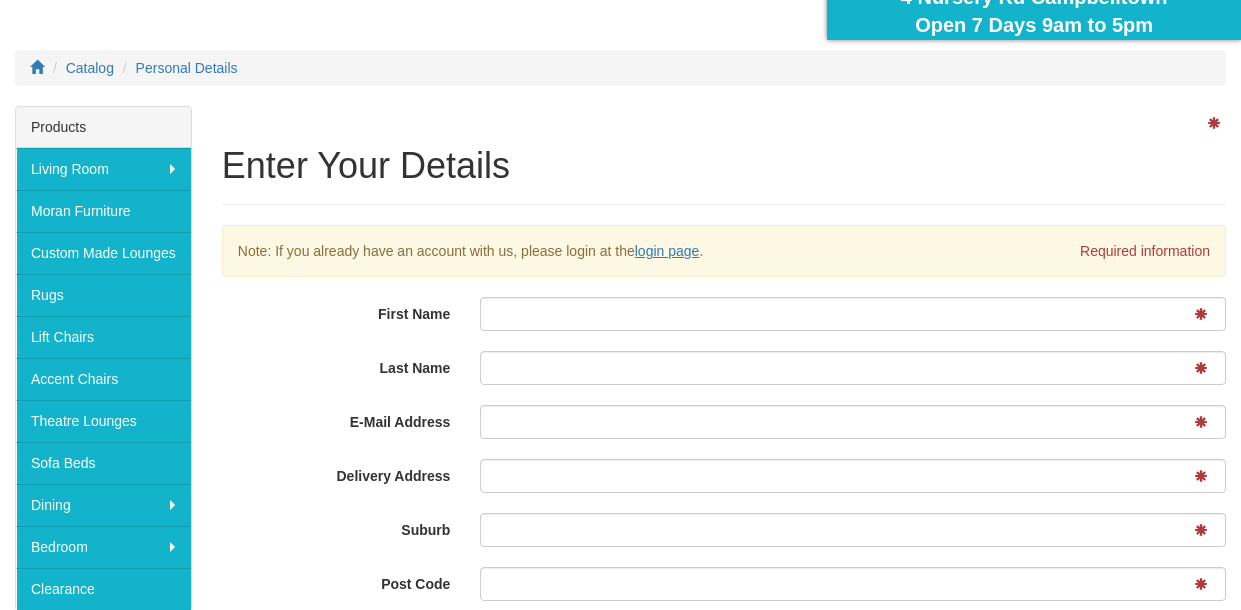 scroll, scrollTop: 219, scrollLeft: 0, axis: vertical 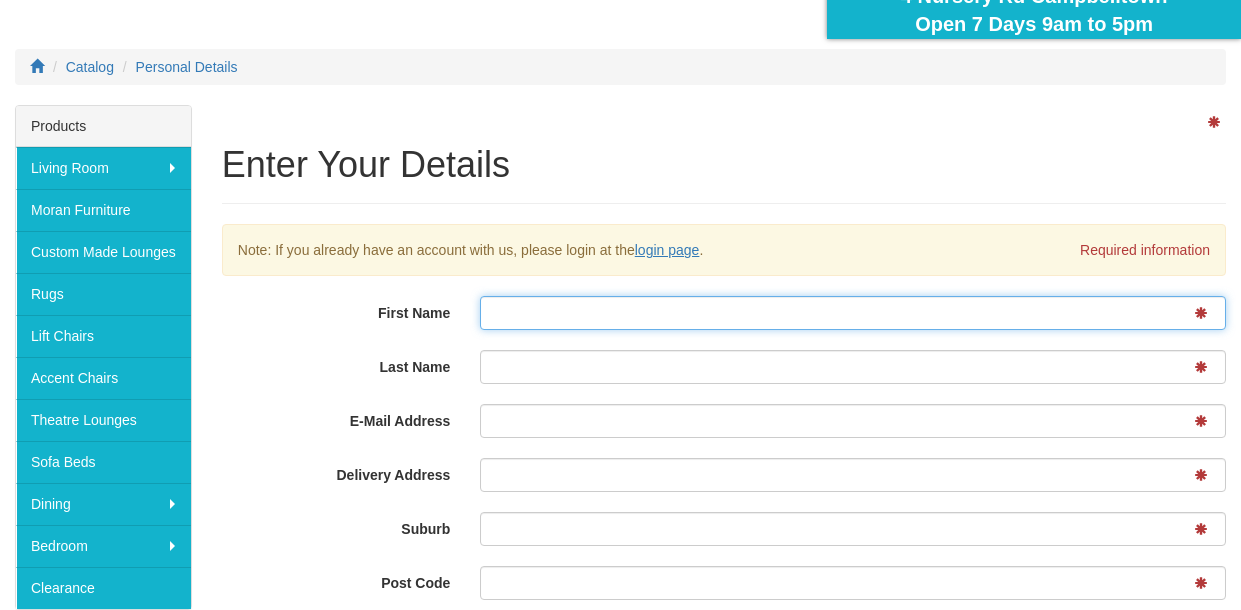 click on "First Name" at bounding box center (853, 313) 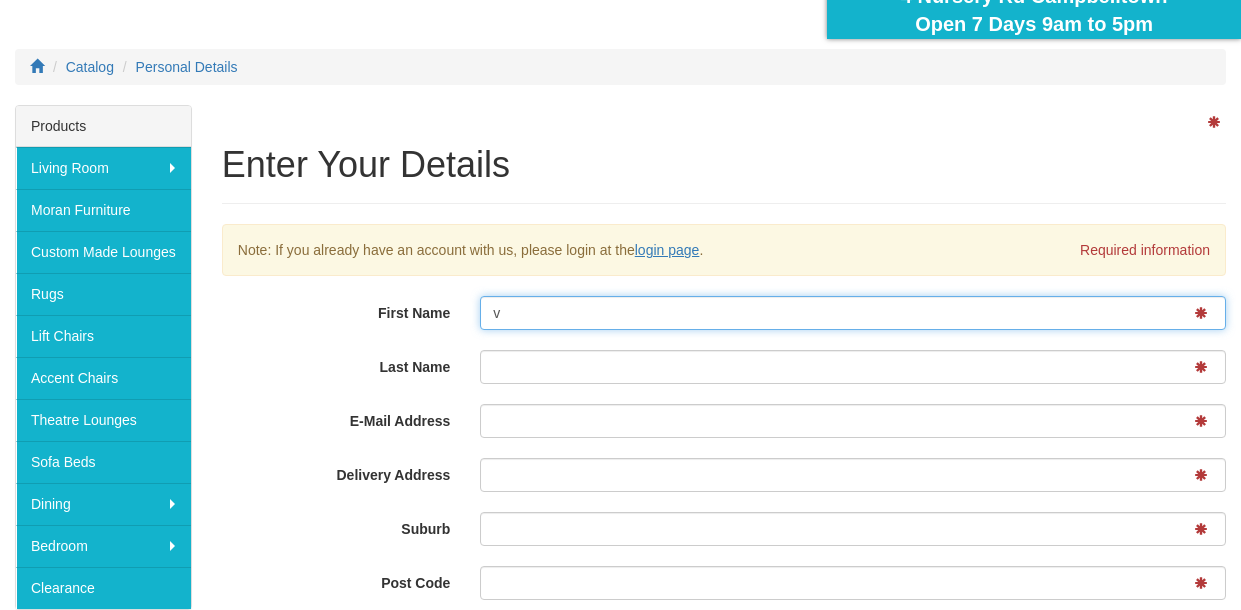 click on "v" at bounding box center [853, 313] 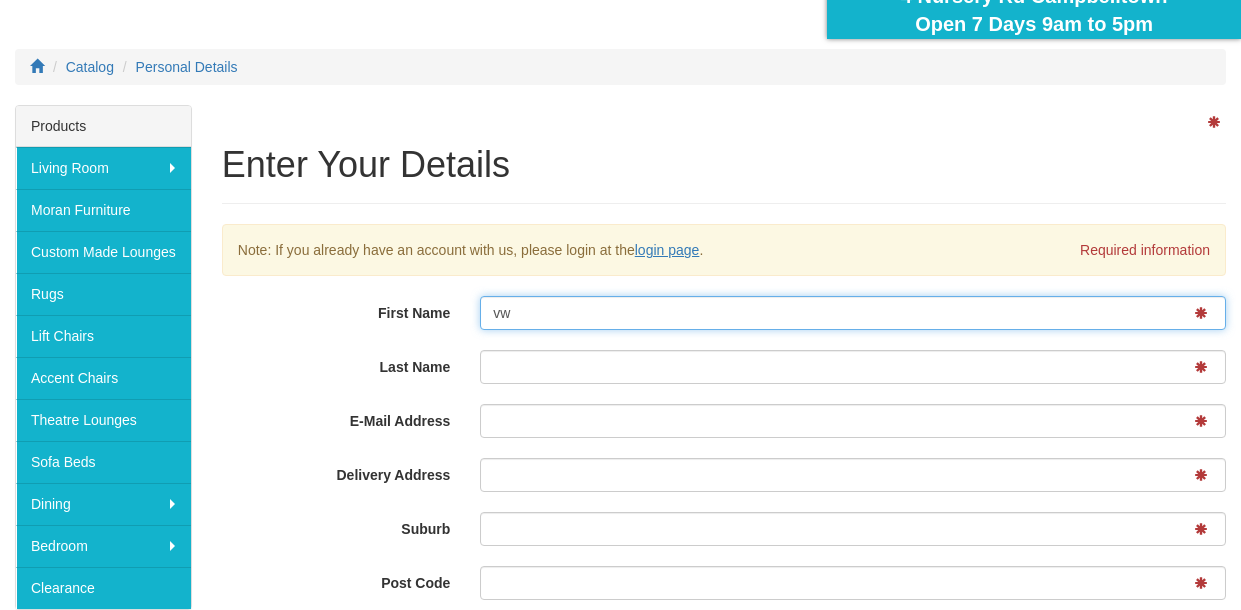 type on "v" 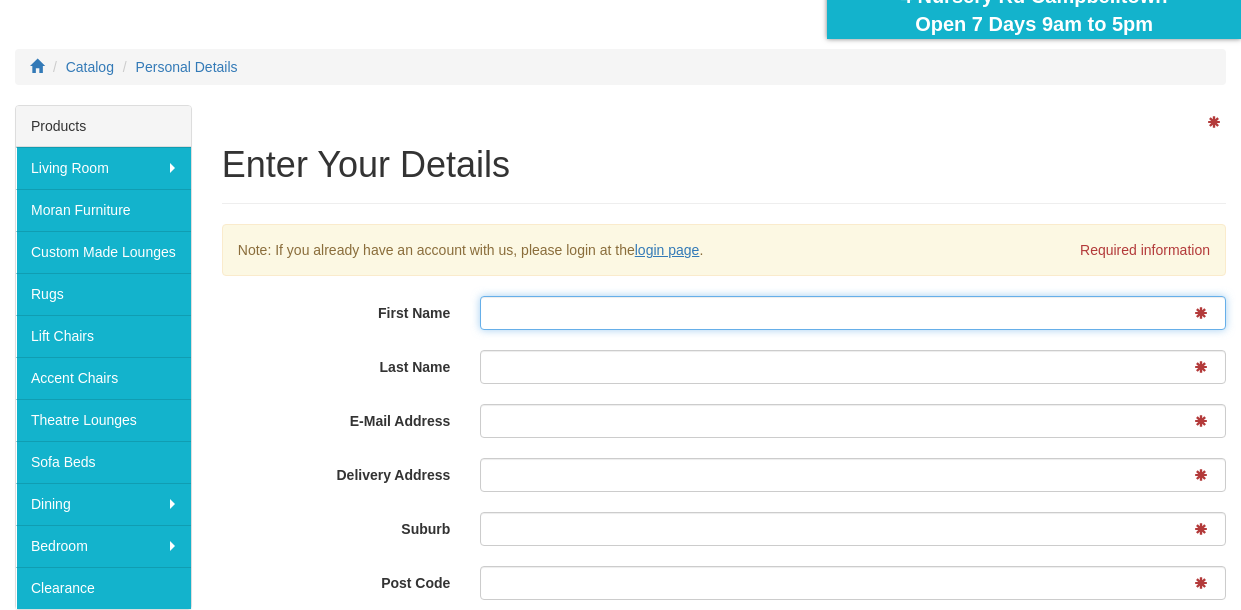 type on "v" 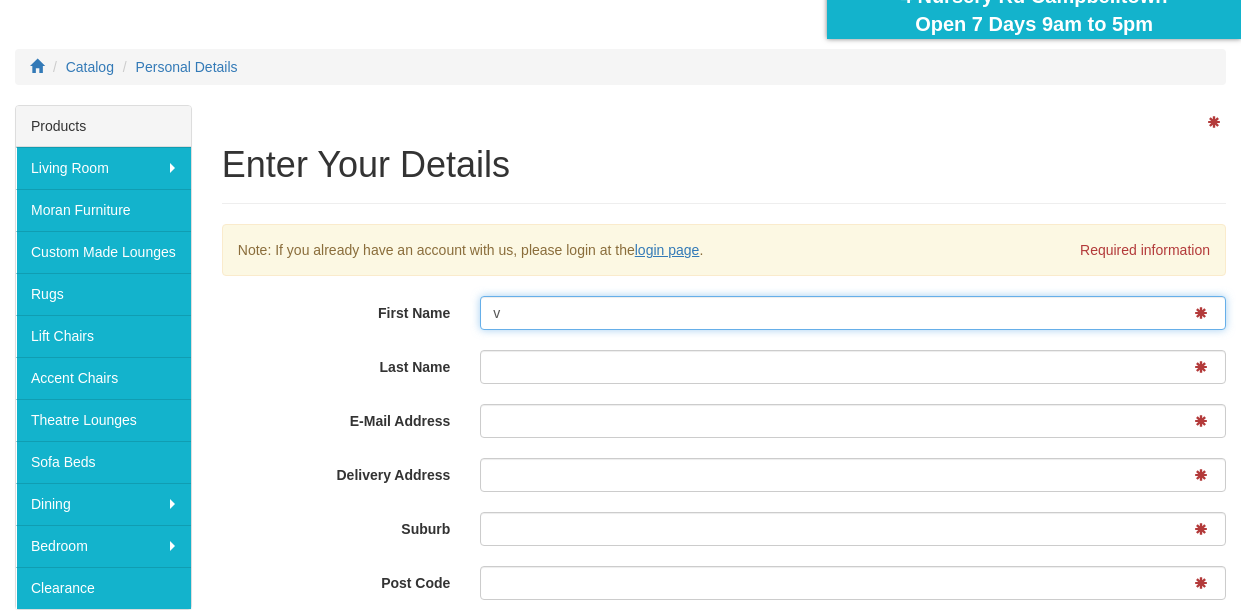 click on "v" at bounding box center [853, 313] 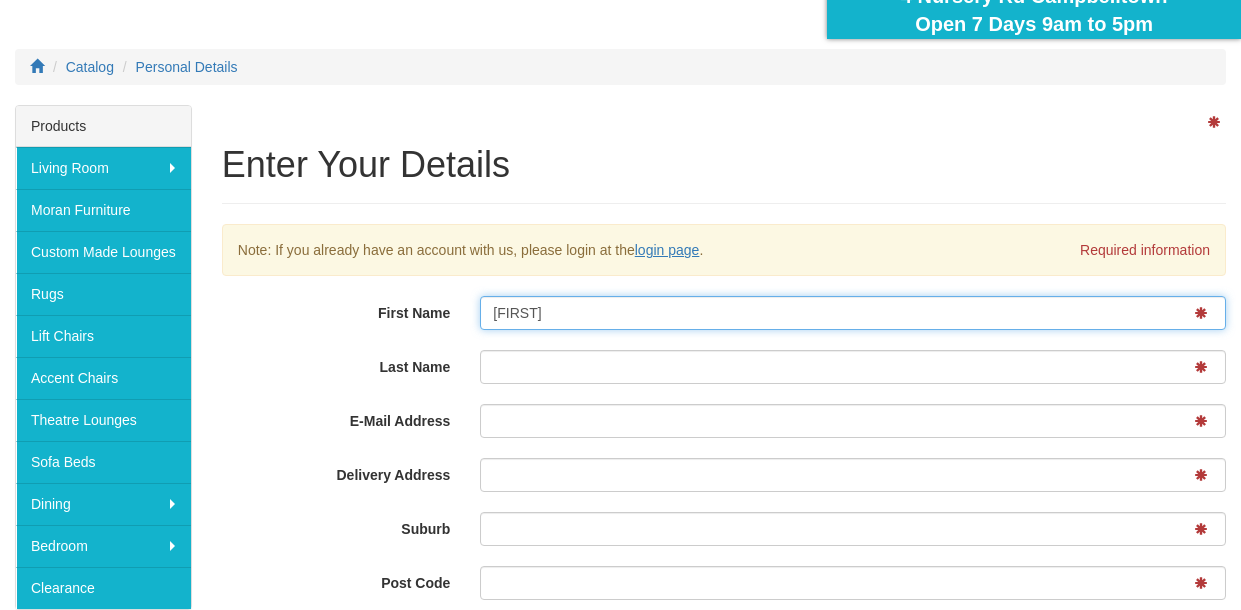 click on "vesna" at bounding box center (853, 313) 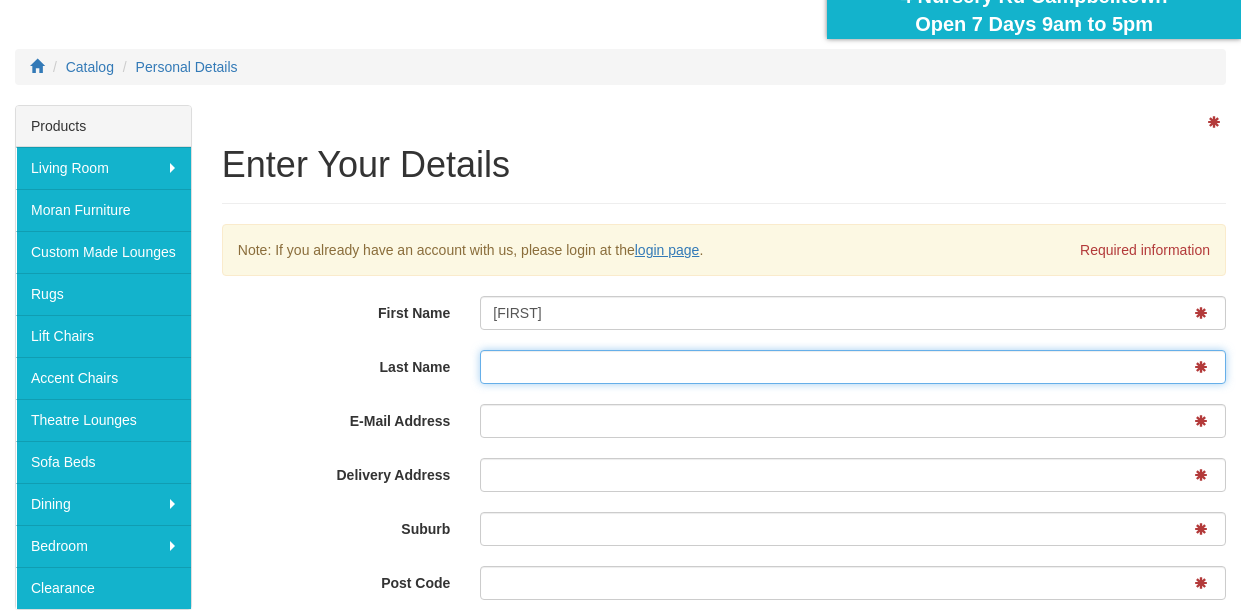 click on "Last Name" at bounding box center [853, 367] 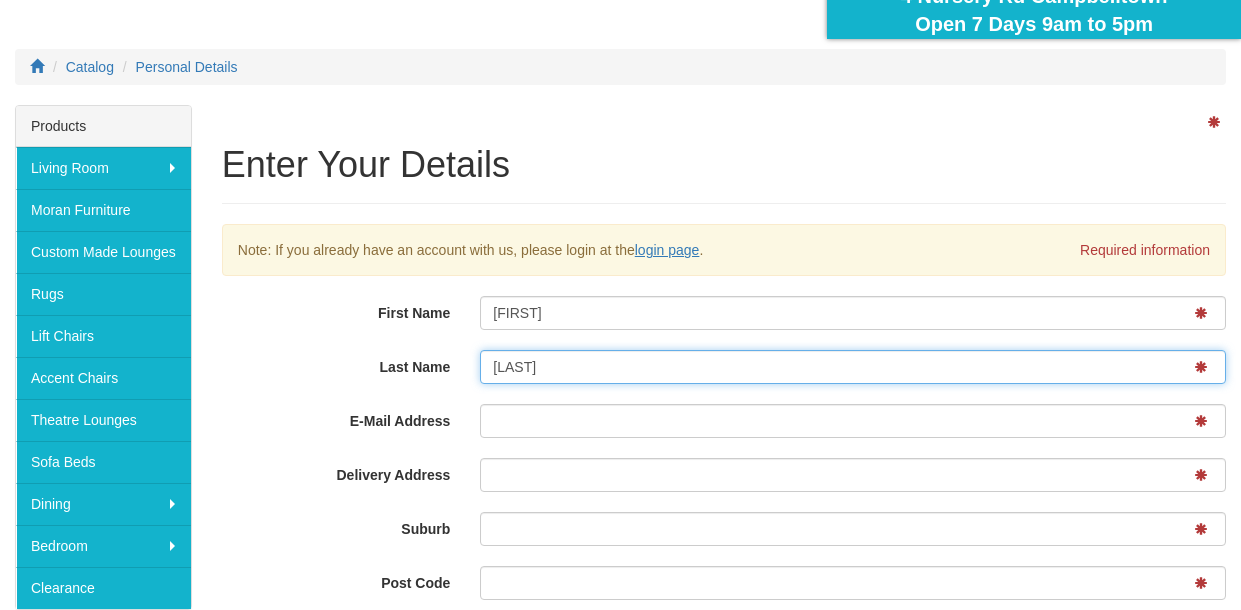 type on "Miric" 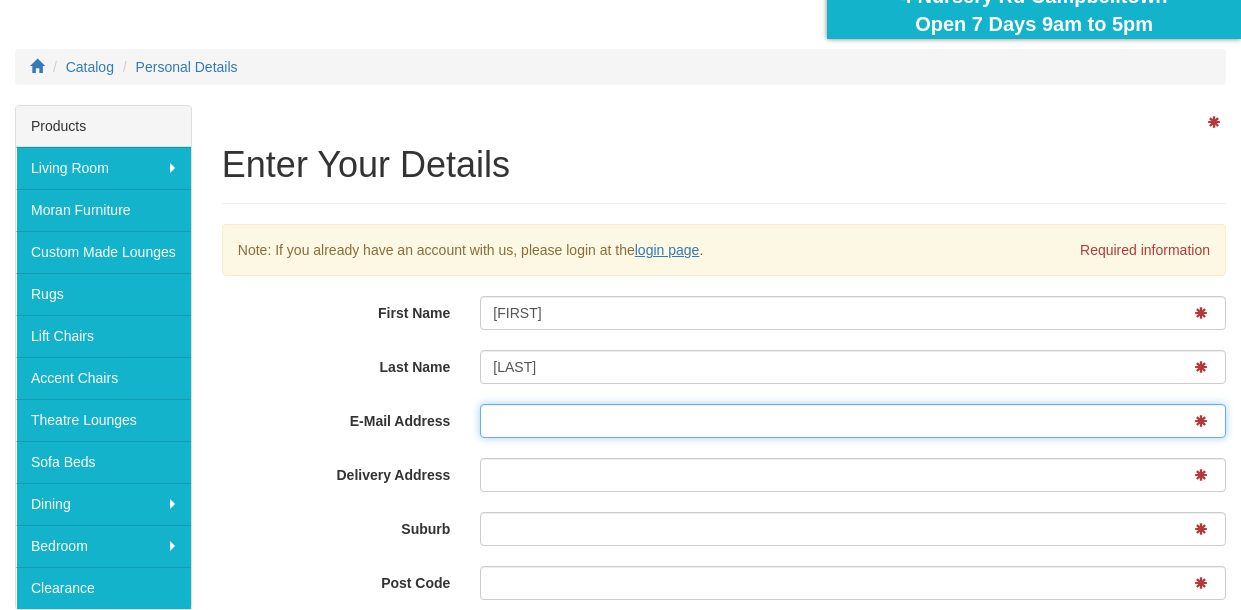 click on "E-Mail Address" at bounding box center [853, 421] 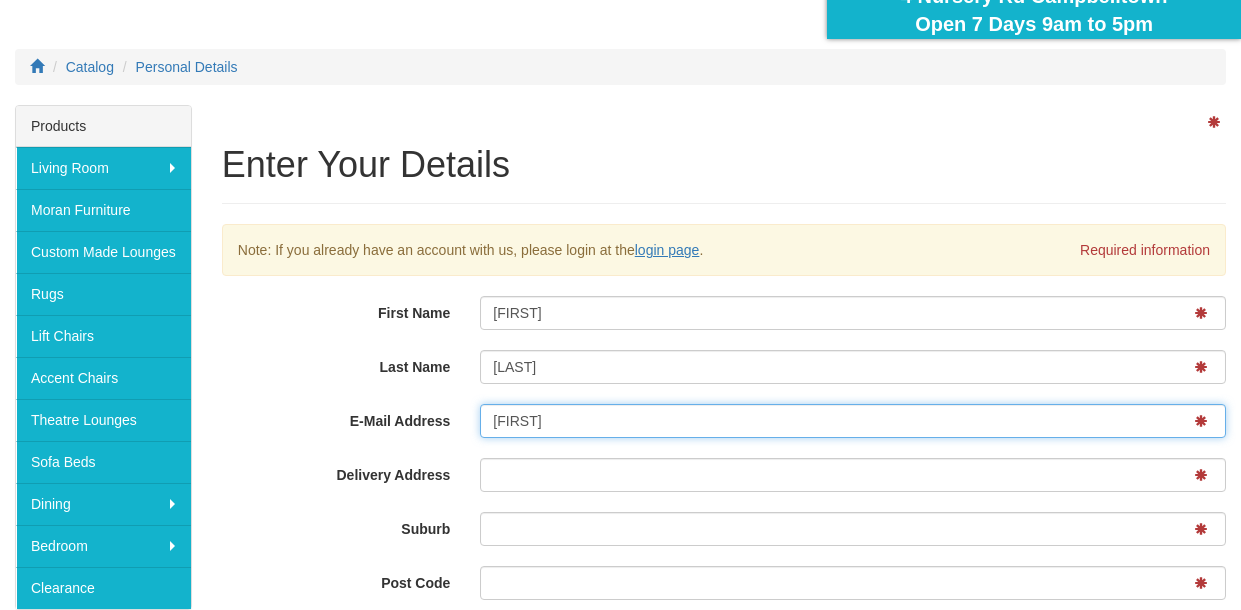 type on "m" 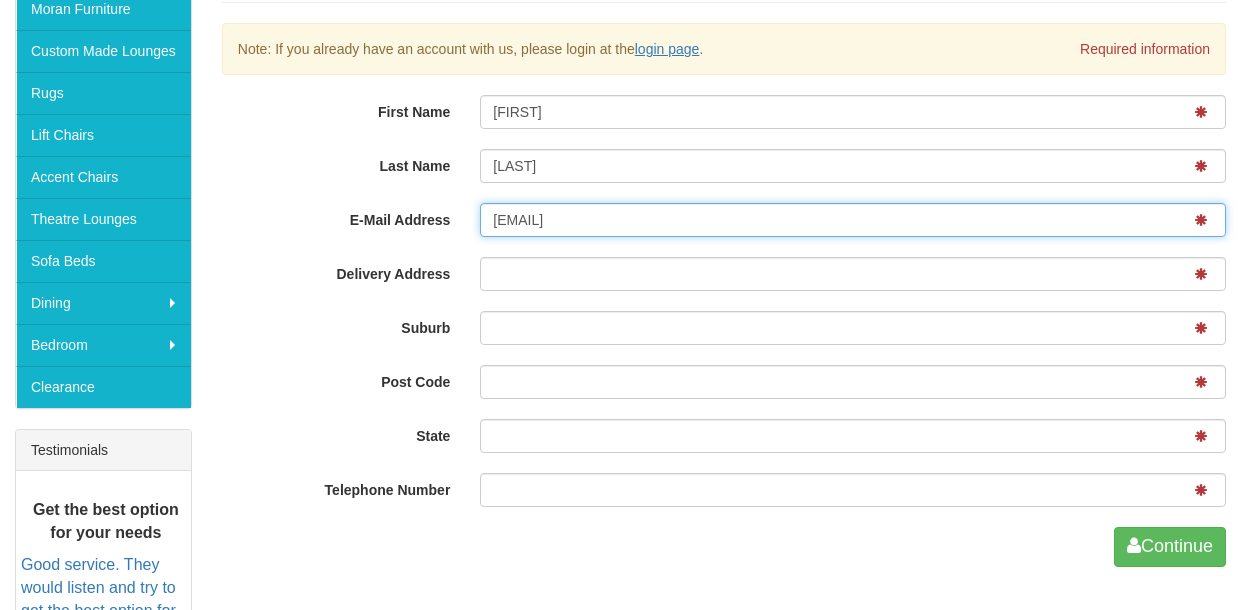 scroll, scrollTop: 424, scrollLeft: 0, axis: vertical 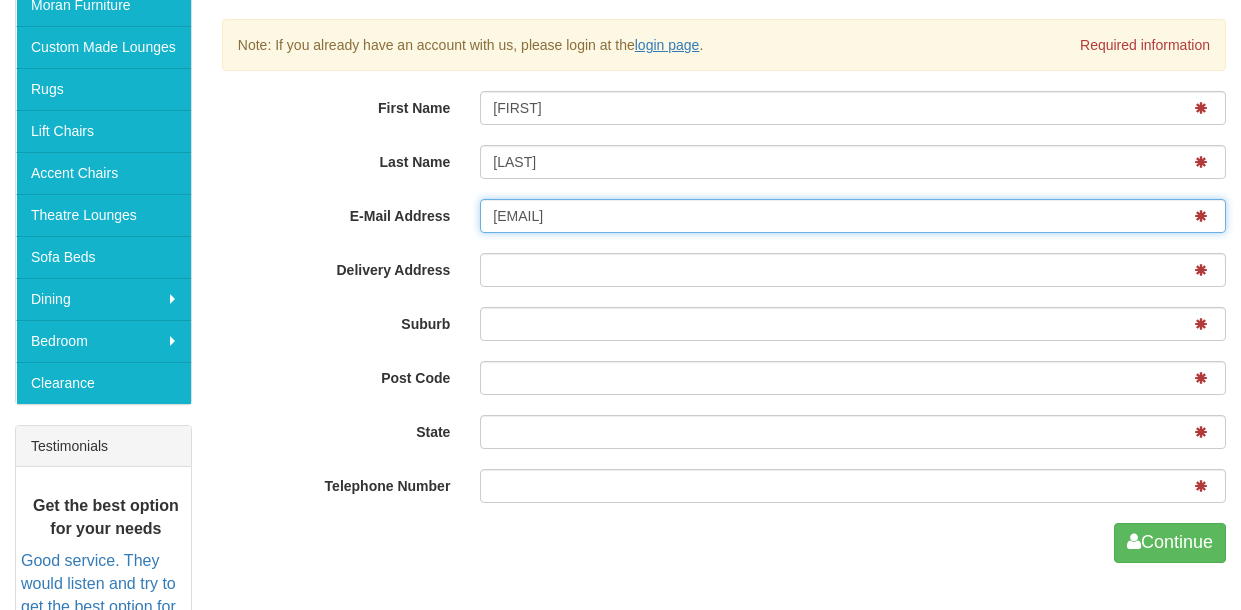 type on "miricpva@hotmail.com" 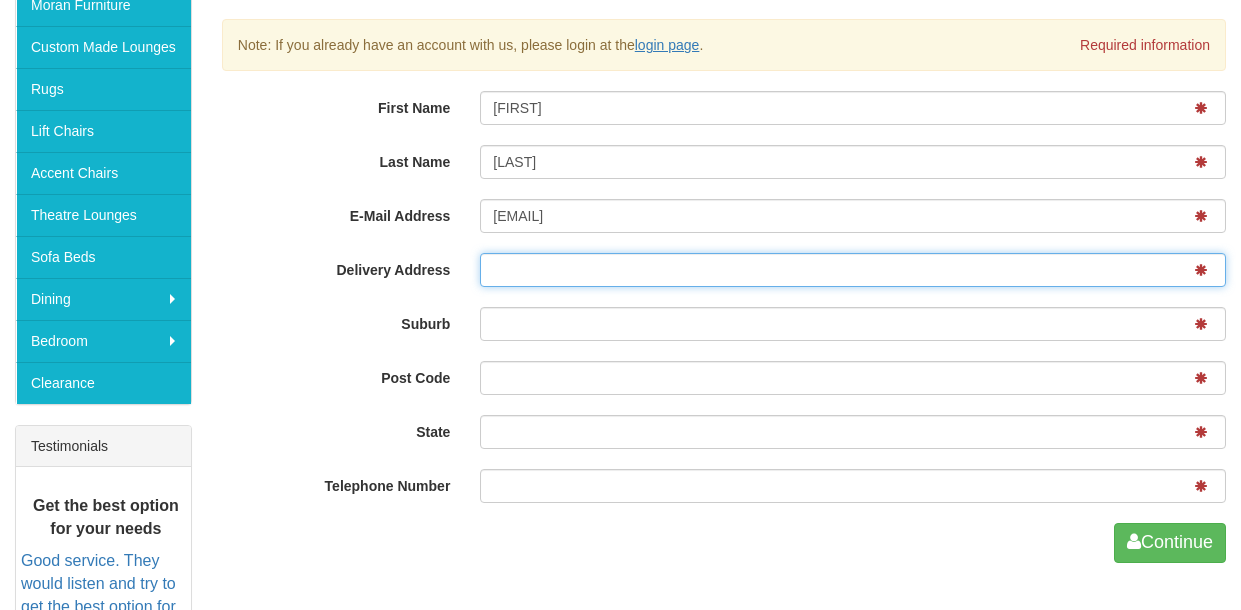 click on "Delivery Address" at bounding box center (853, 270) 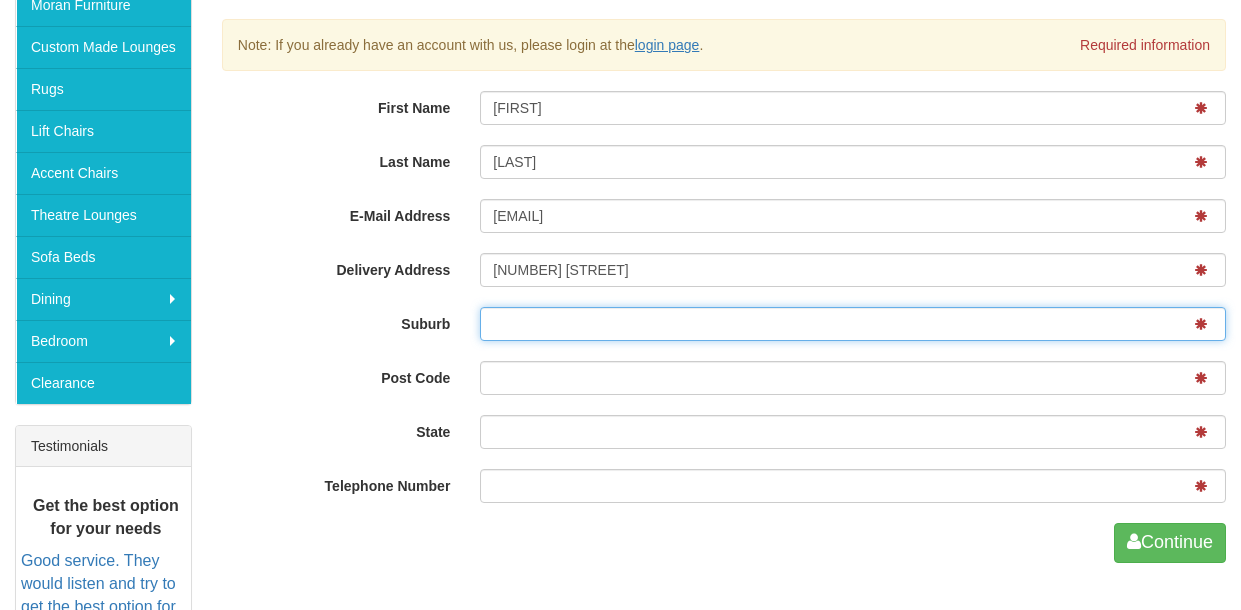type on "Lansvale" 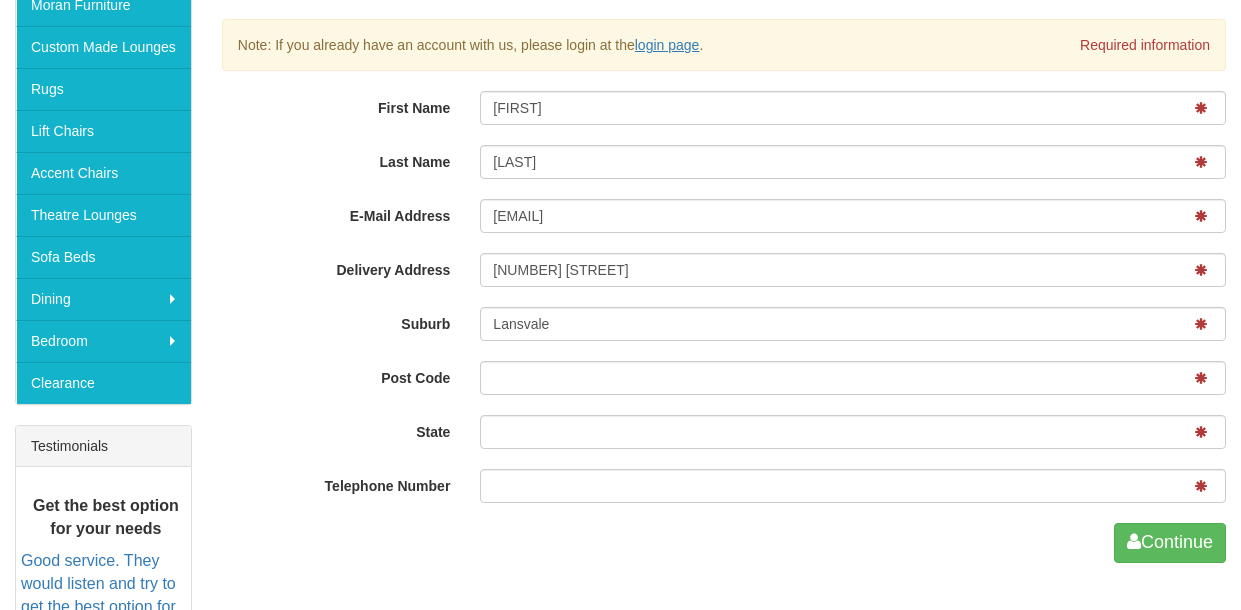 type on "2166" 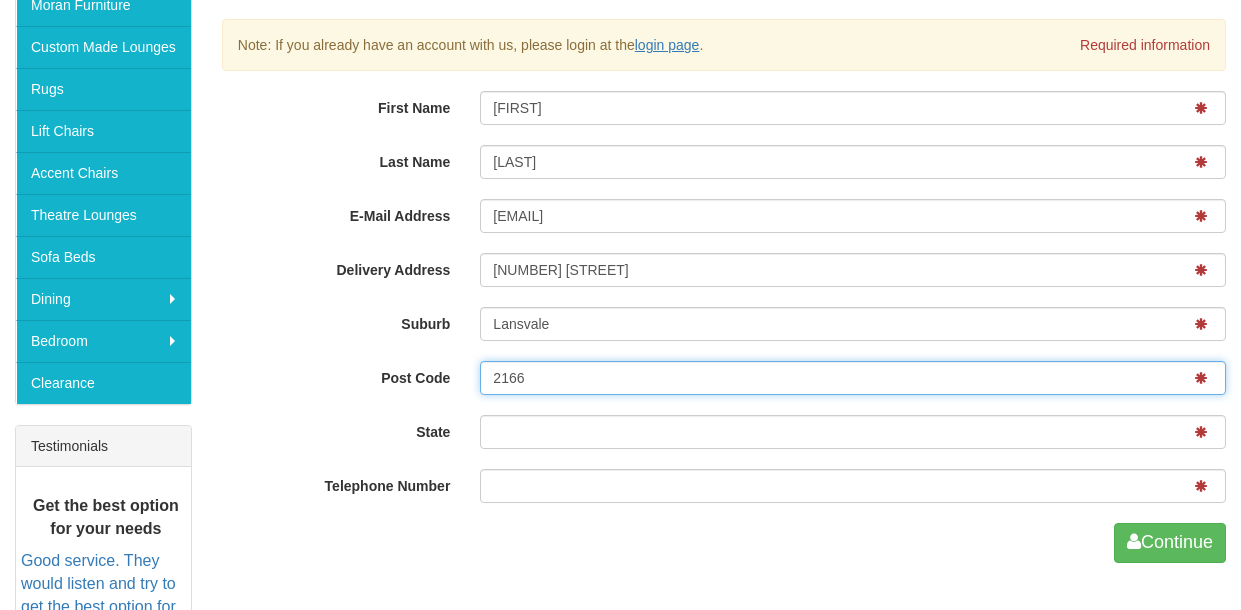 type on "NSW" 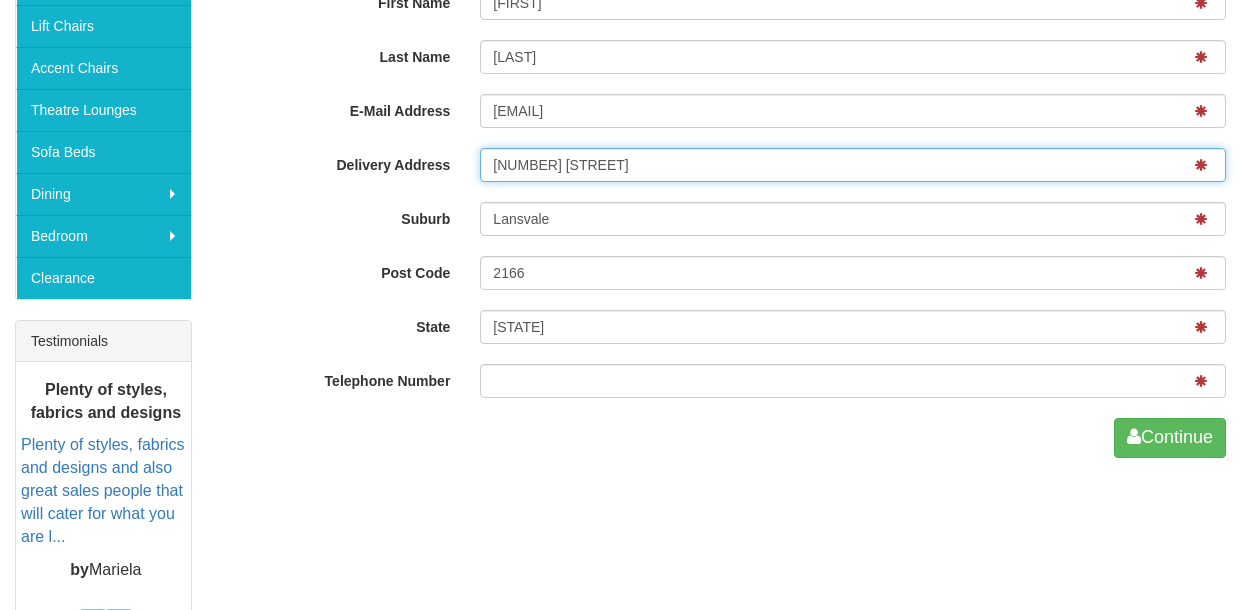 scroll, scrollTop: 547, scrollLeft: 0, axis: vertical 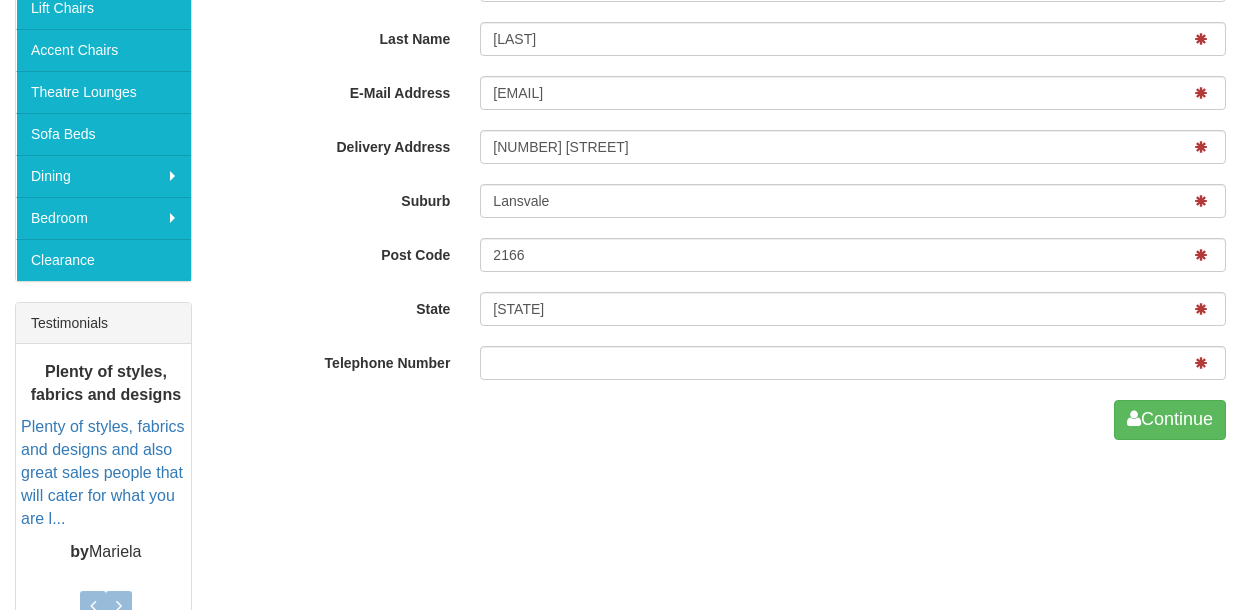 click at bounding box center [853, 365] 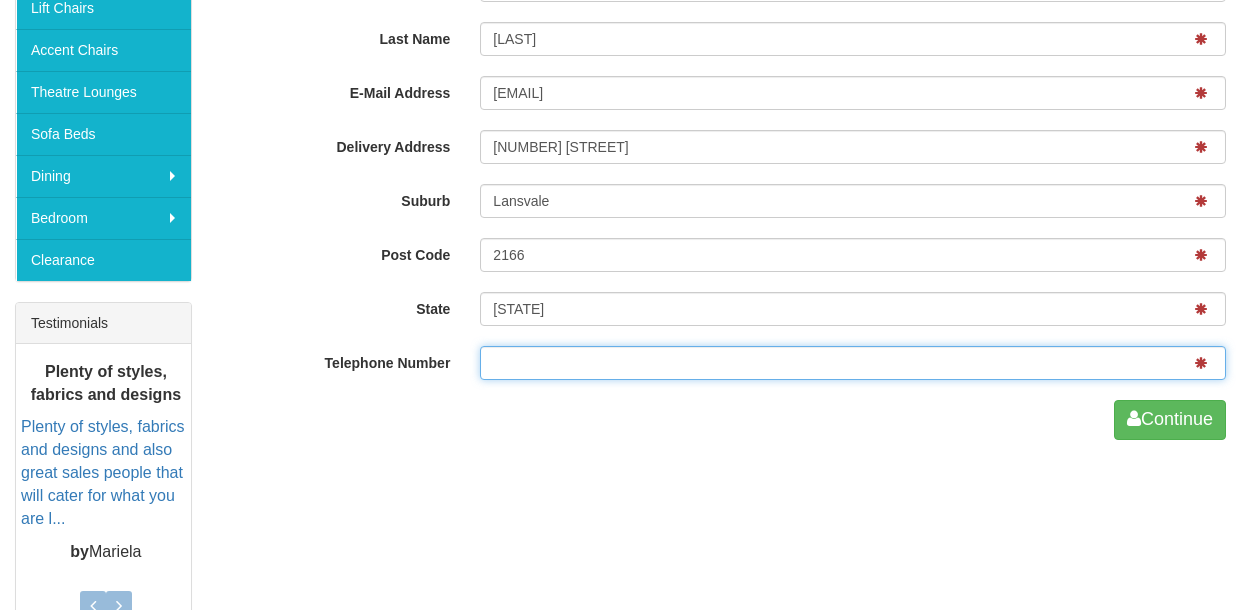 click on "Telephone Number" at bounding box center (853, 363) 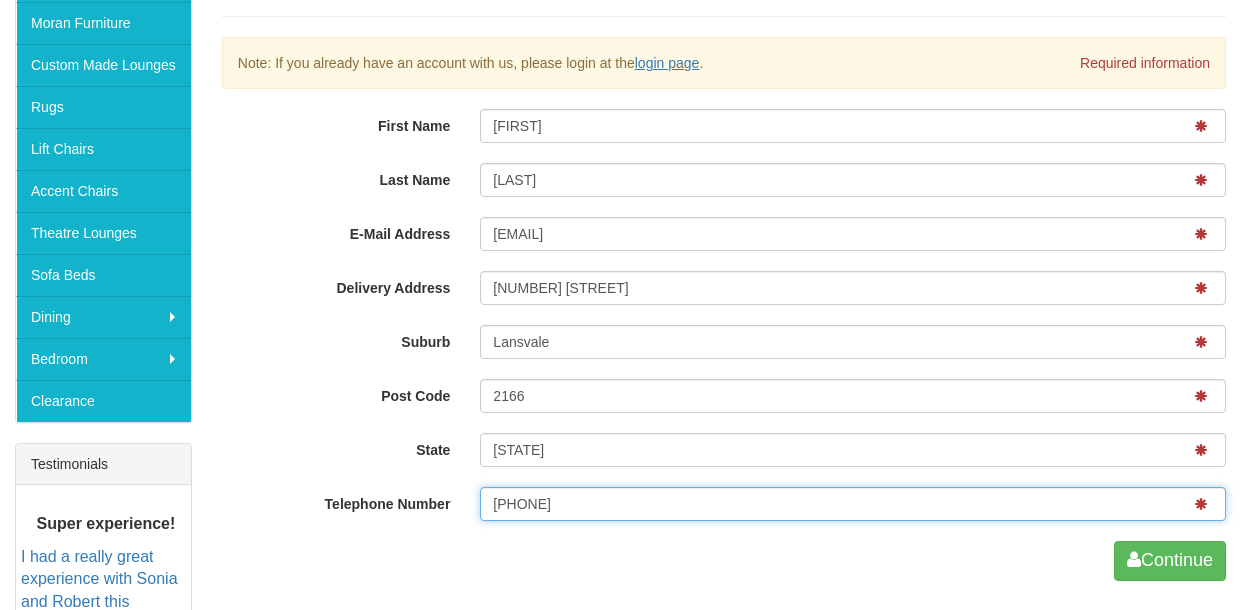 scroll, scrollTop: 405, scrollLeft: 0, axis: vertical 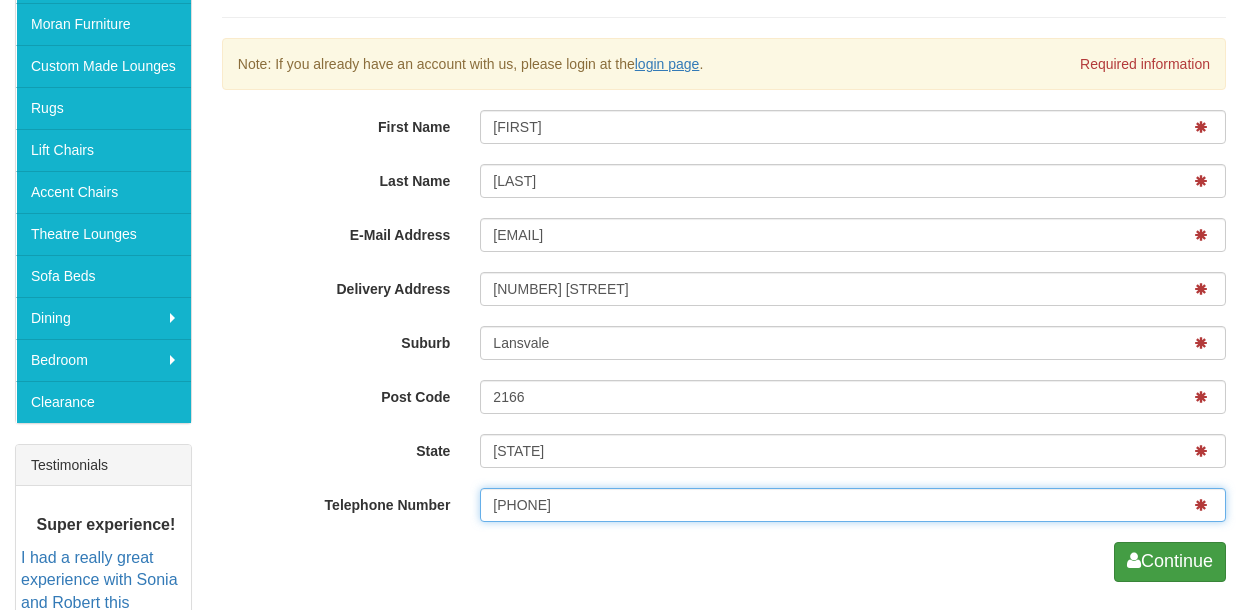 type on "0408269906" 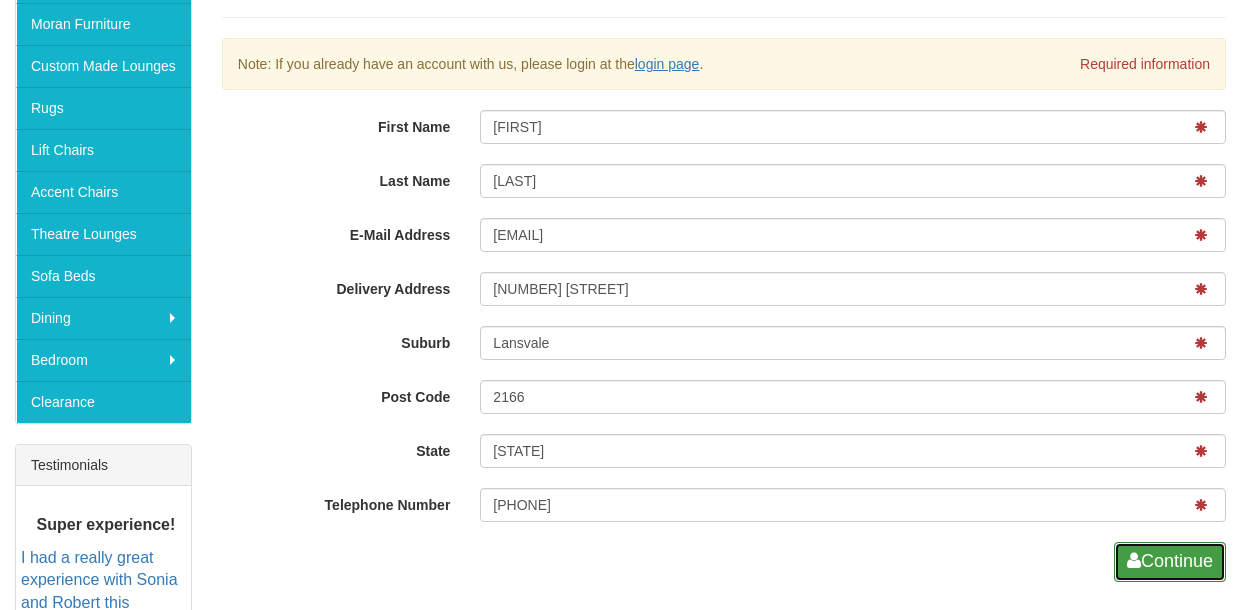 click on "Continue" at bounding box center (1170, 562) 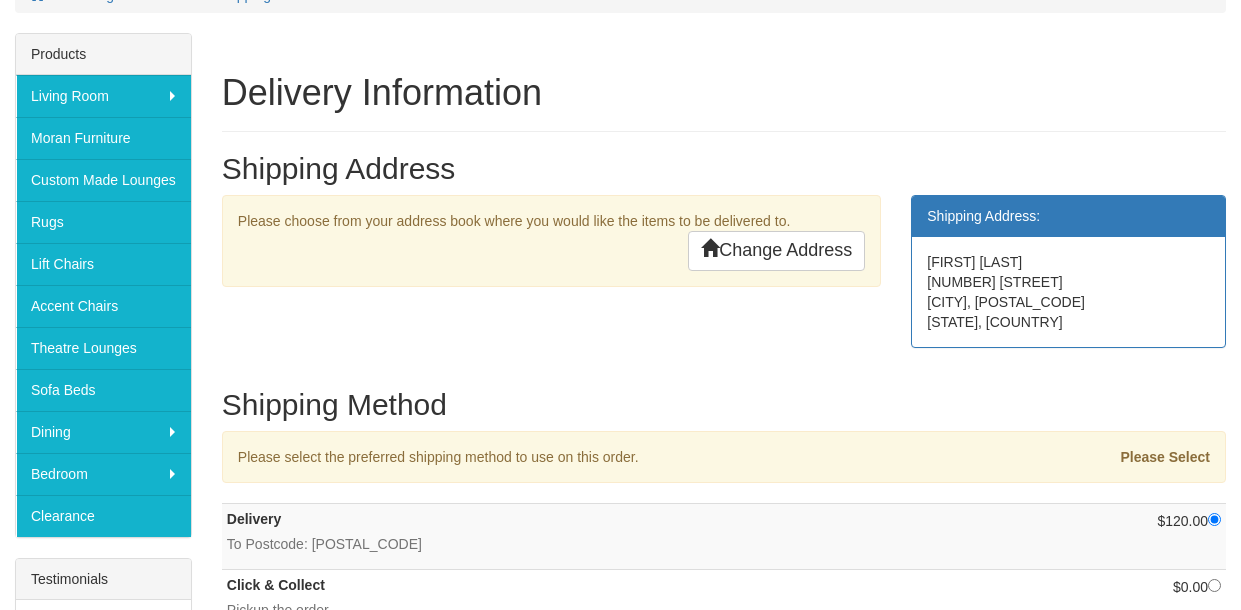 scroll, scrollTop: 324, scrollLeft: 0, axis: vertical 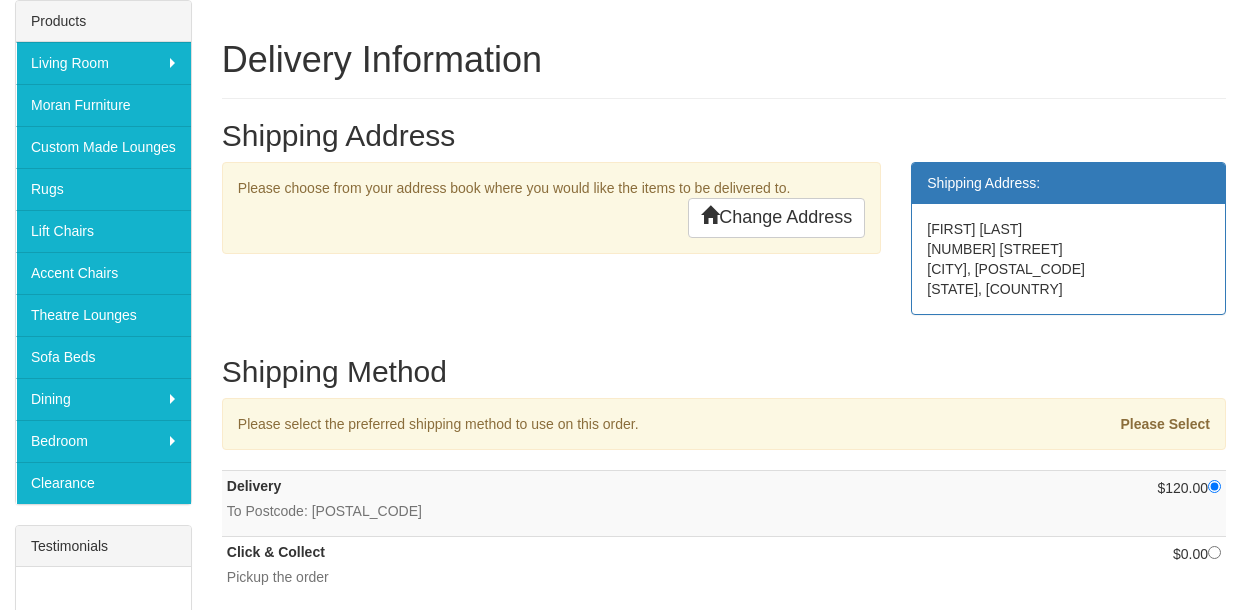 click on "[FIRST] [LAST]  [NUMBER] [STREET]  [CITY], [POSTAL_CODE]  [STATE], [COUNTRY]" at bounding box center (1068, 259) 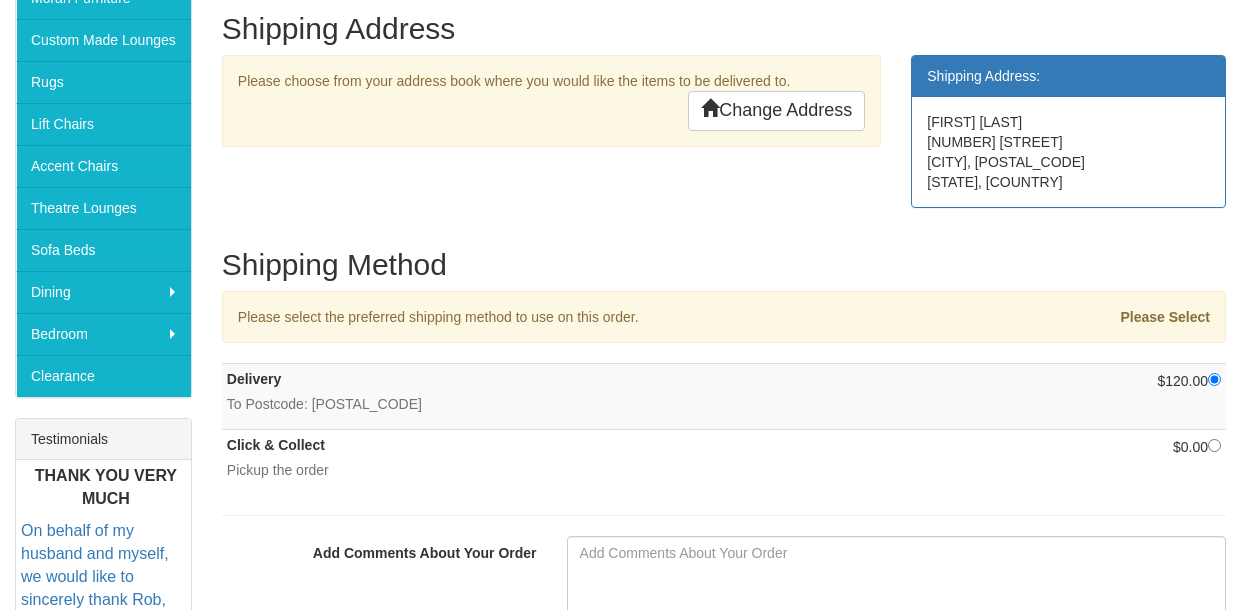 scroll, scrollTop: 456, scrollLeft: 0, axis: vertical 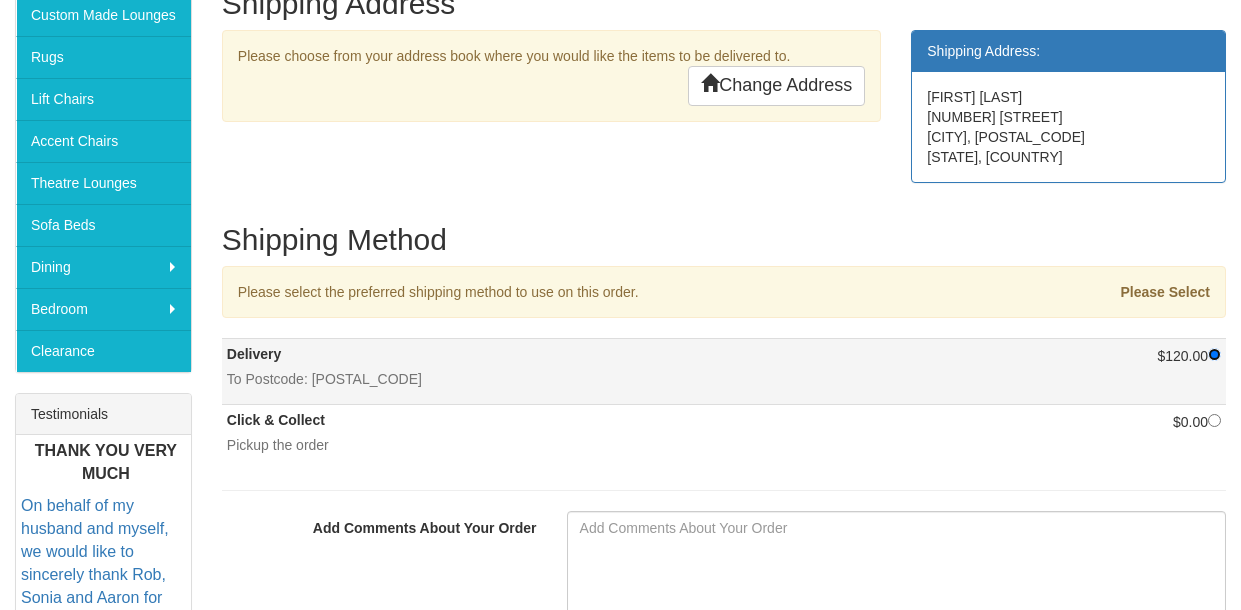 click at bounding box center [1214, 354] 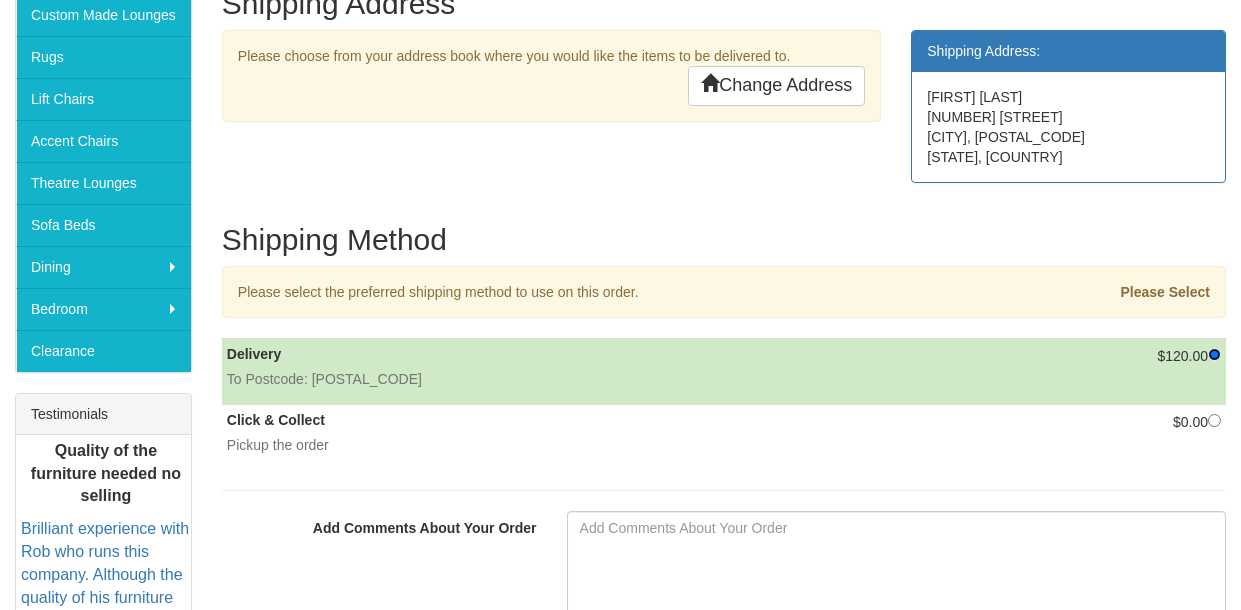 click at bounding box center (1214, 354) 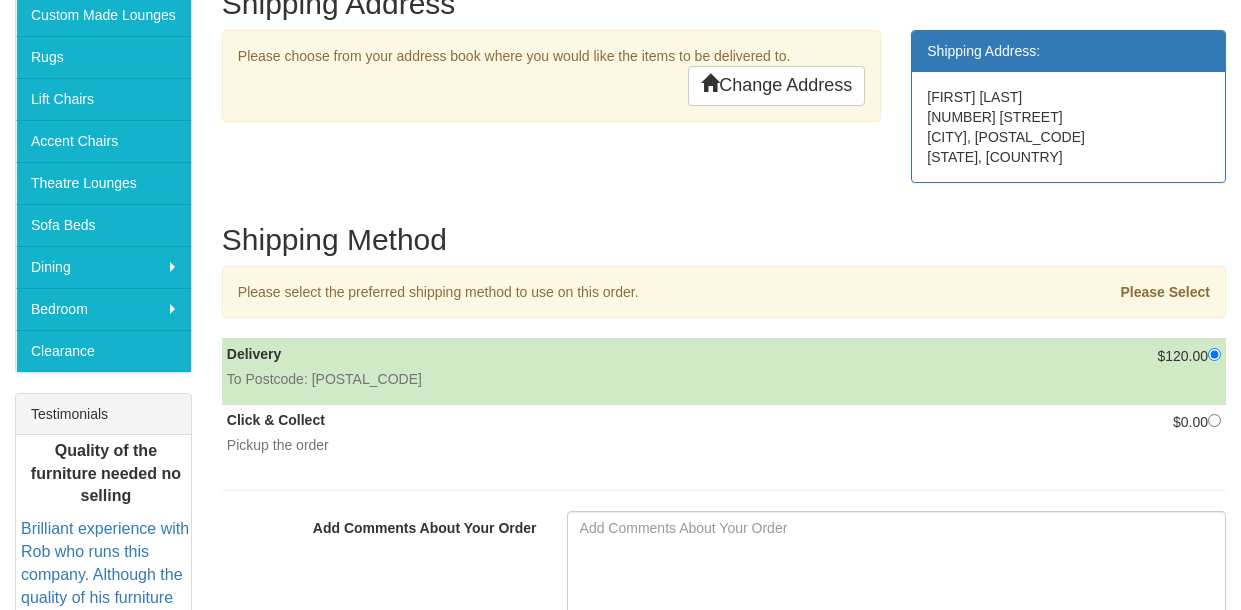 click on "$120.00" at bounding box center (1093, 372) 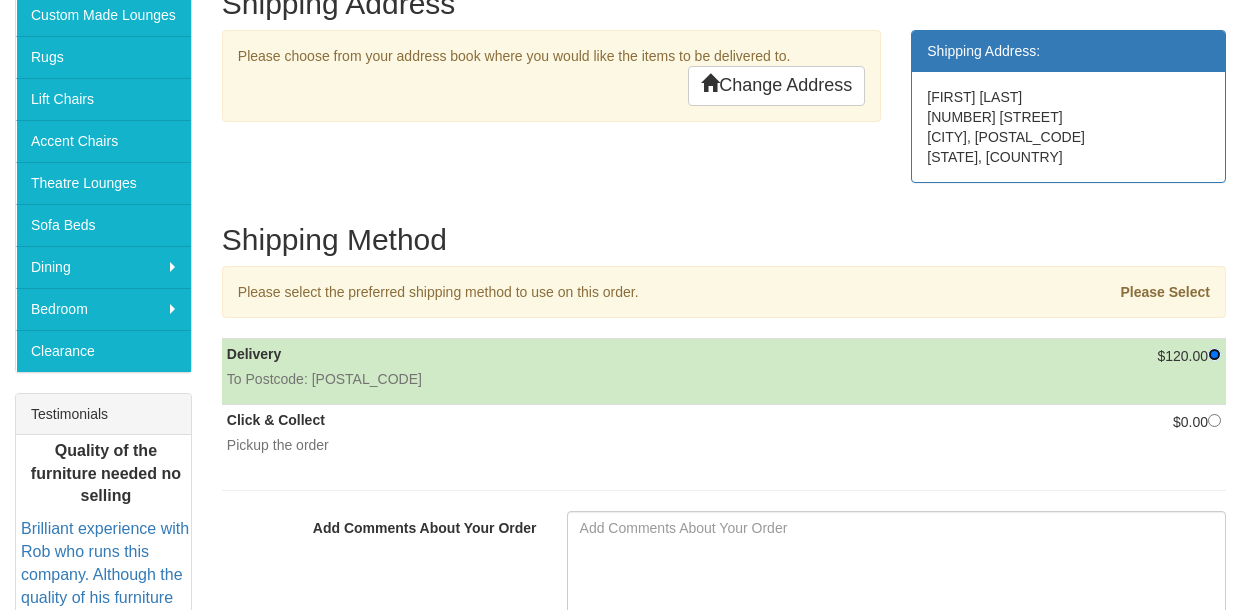 click at bounding box center (1214, 354) 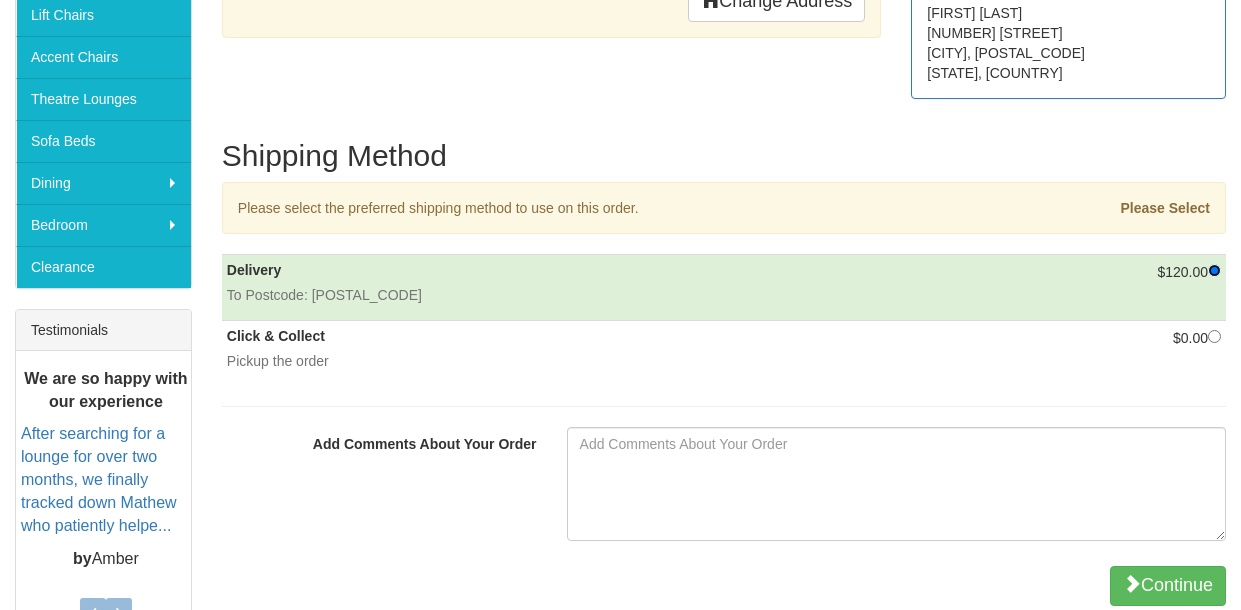 scroll, scrollTop: 571, scrollLeft: 0, axis: vertical 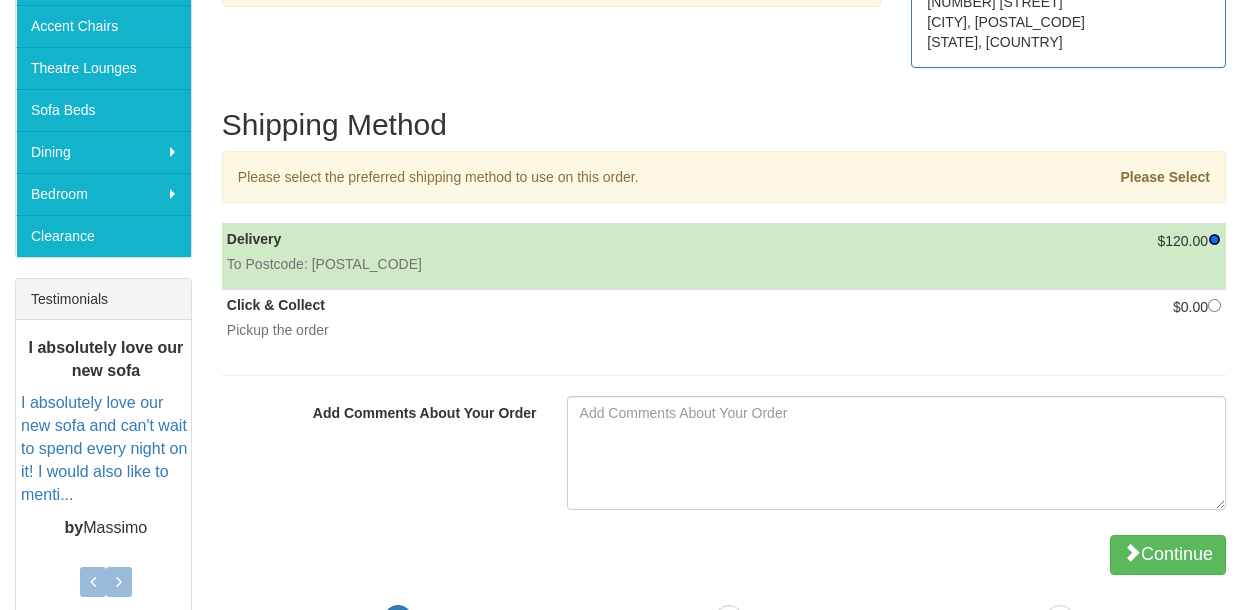 click at bounding box center (1214, 239) 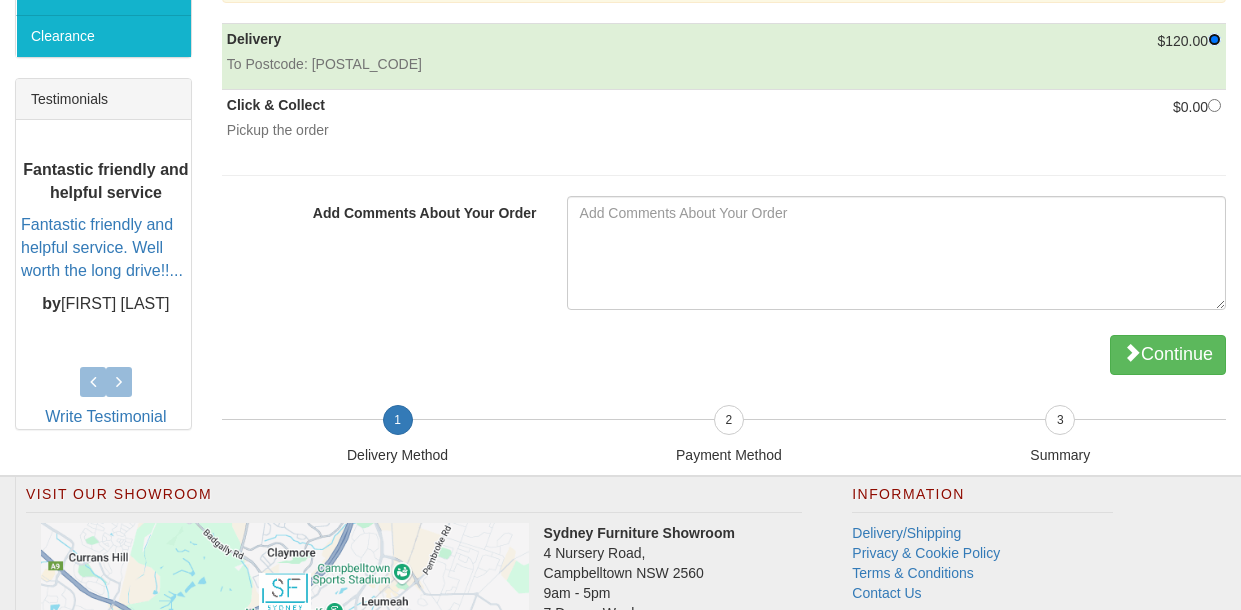scroll, scrollTop: 767, scrollLeft: 0, axis: vertical 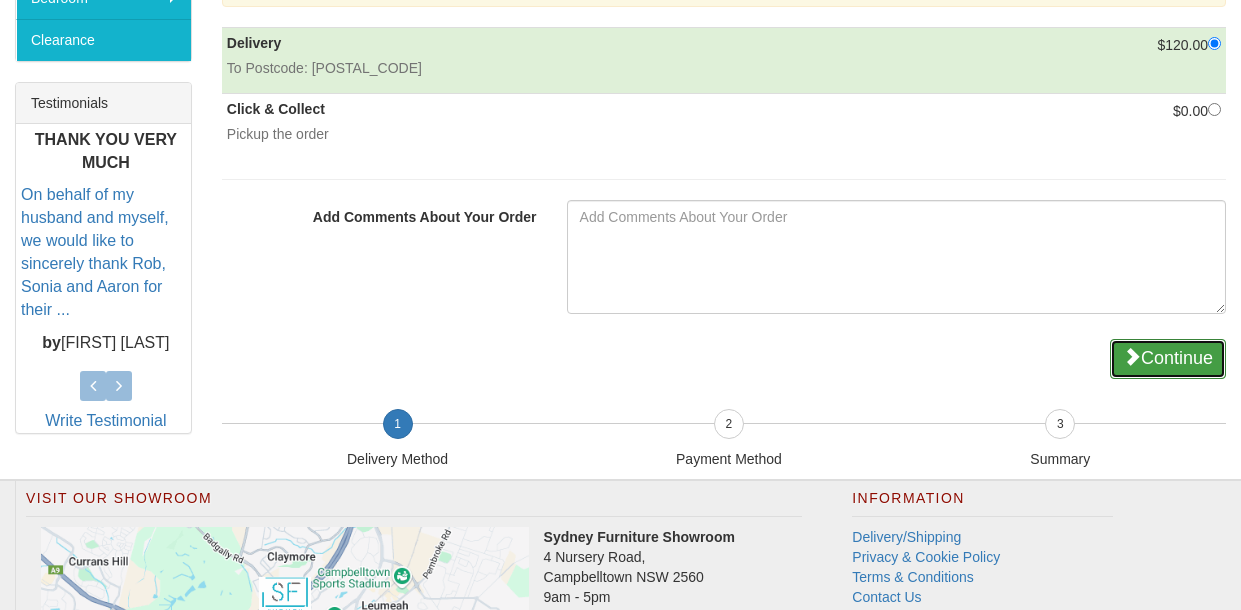click on "Continue" at bounding box center (1168, 359) 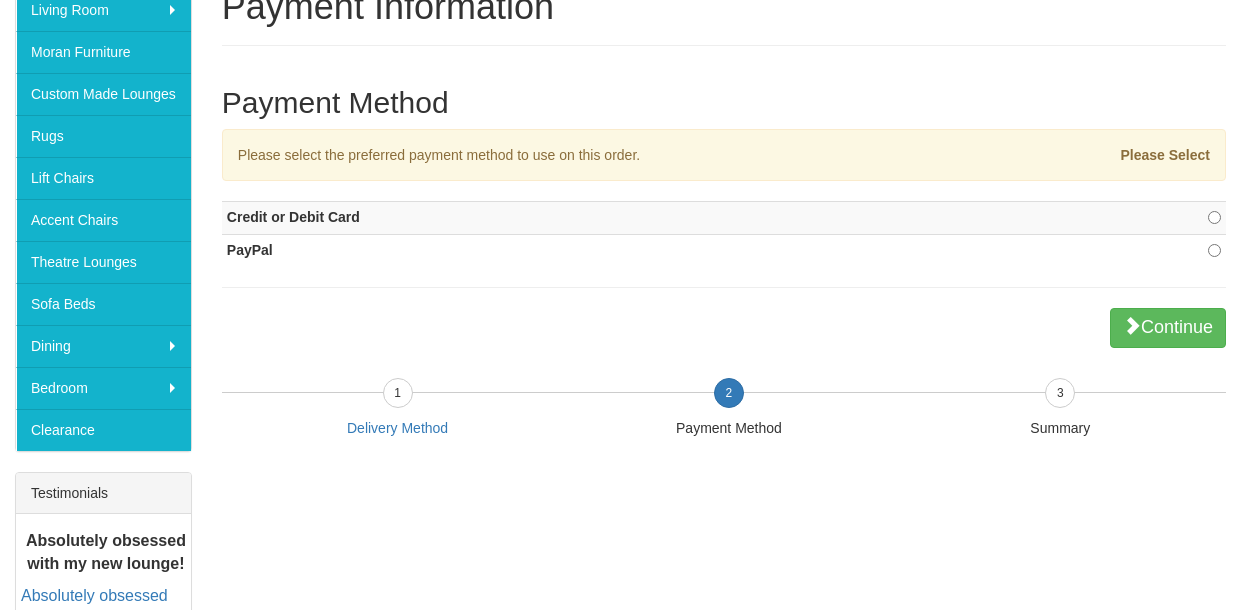 scroll, scrollTop: 375, scrollLeft: 0, axis: vertical 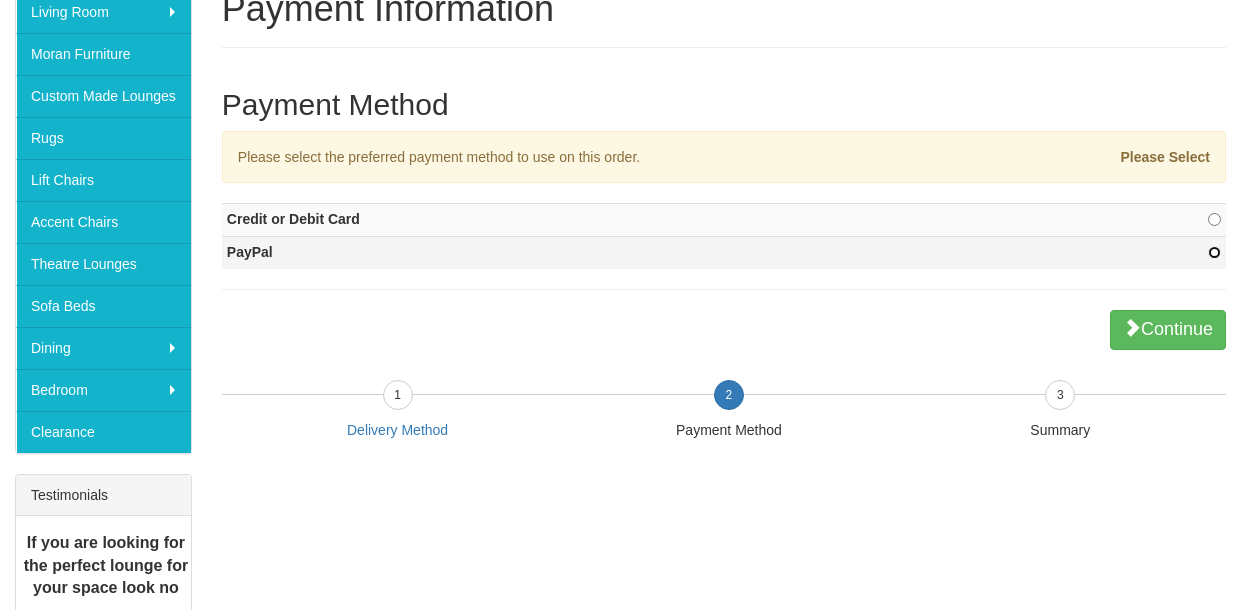 click at bounding box center [1214, 252] 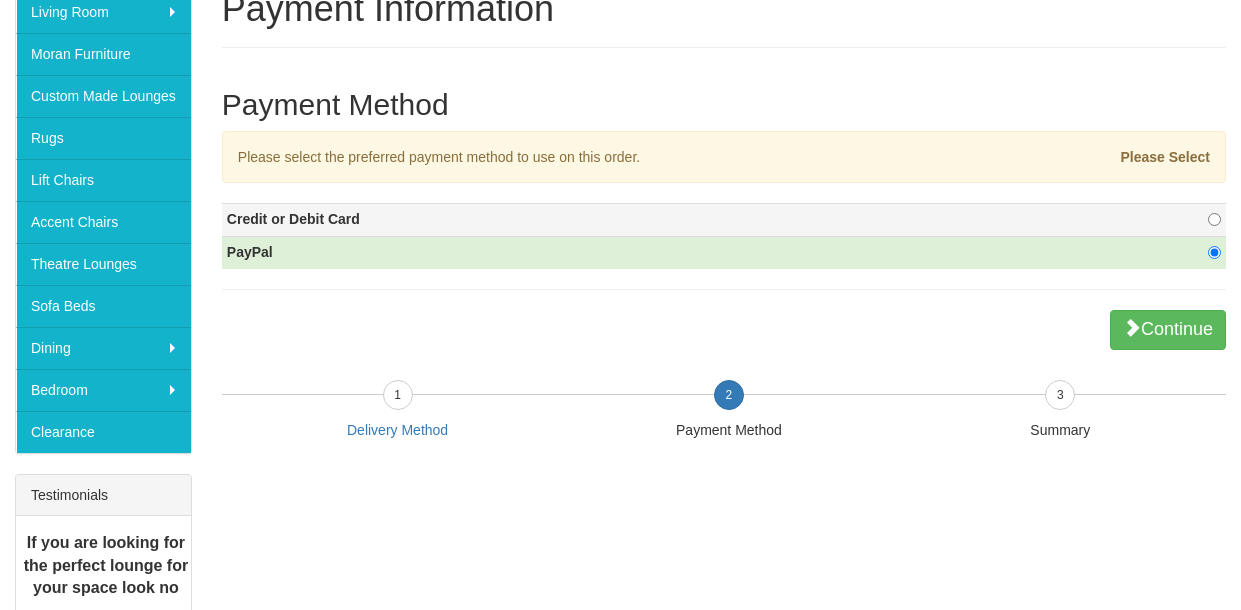 click at bounding box center [1156, 220] 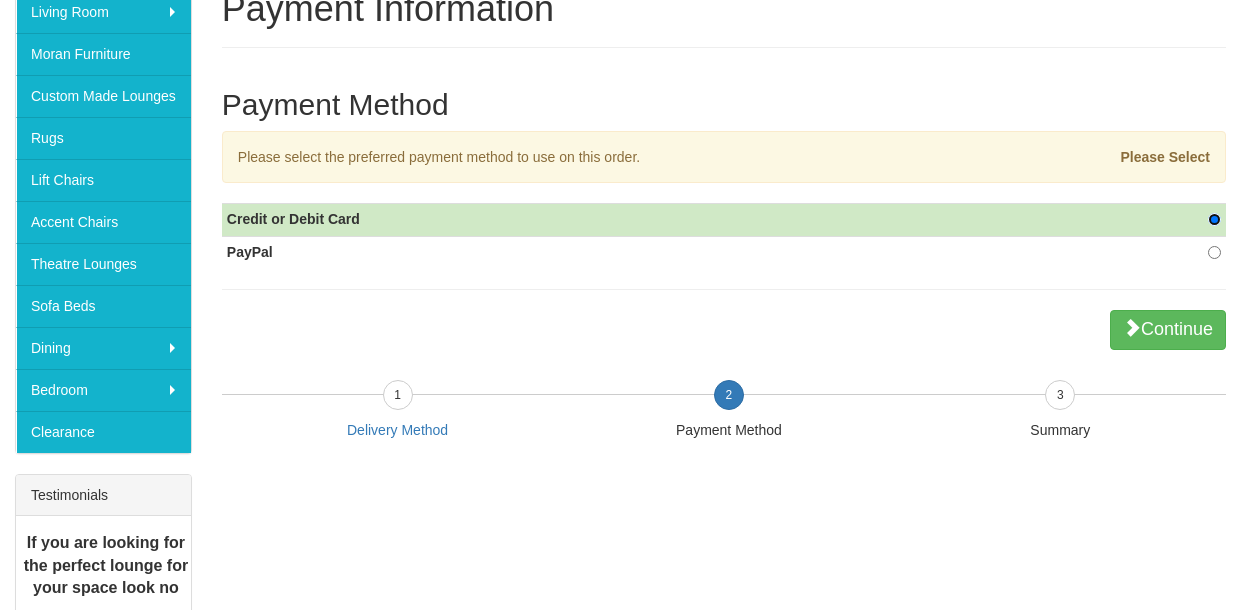 click at bounding box center [1214, 219] 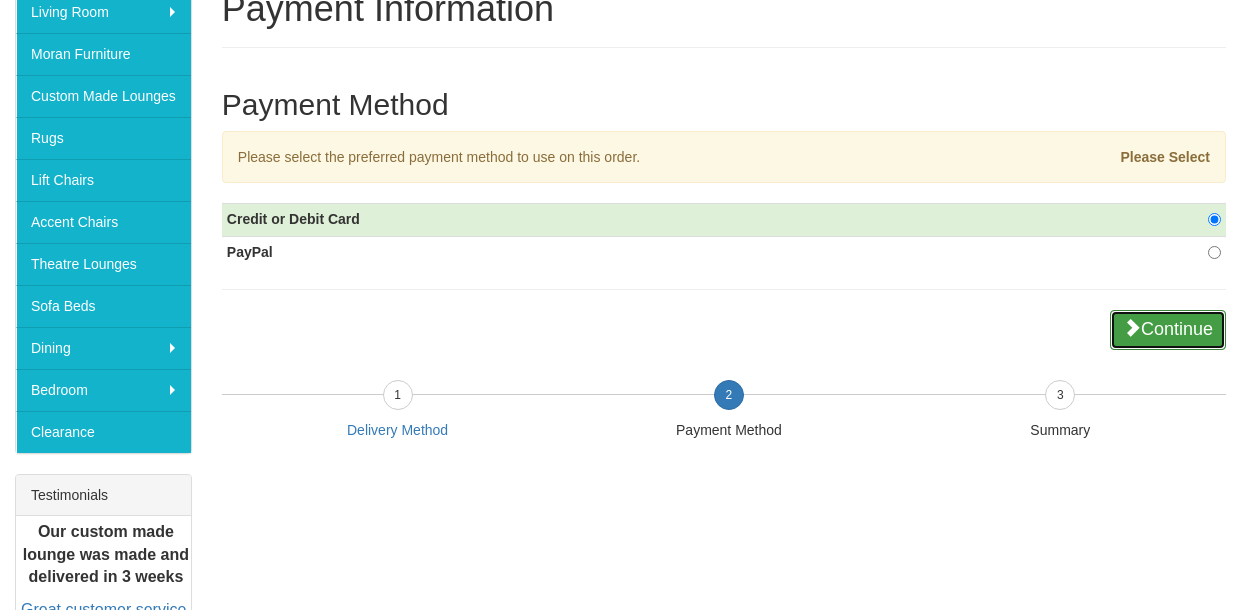 click on "Continue" at bounding box center (1168, 330) 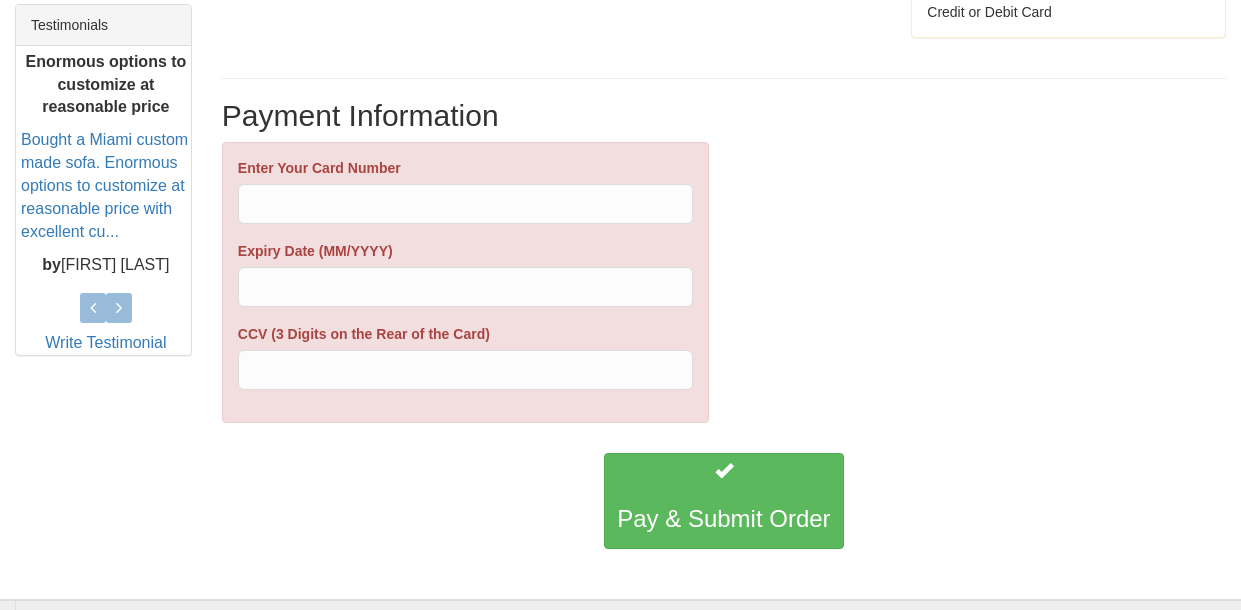 scroll, scrollTop: 912, scrollLeft: 0, axis: vertical 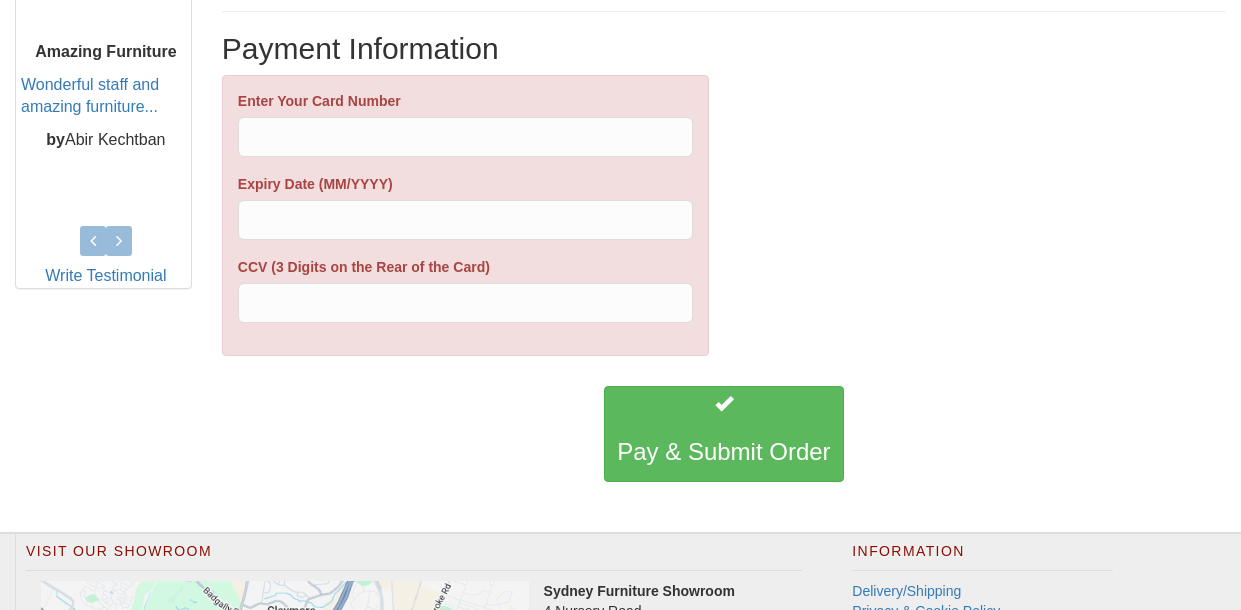 click at bounding box center (465, 303) 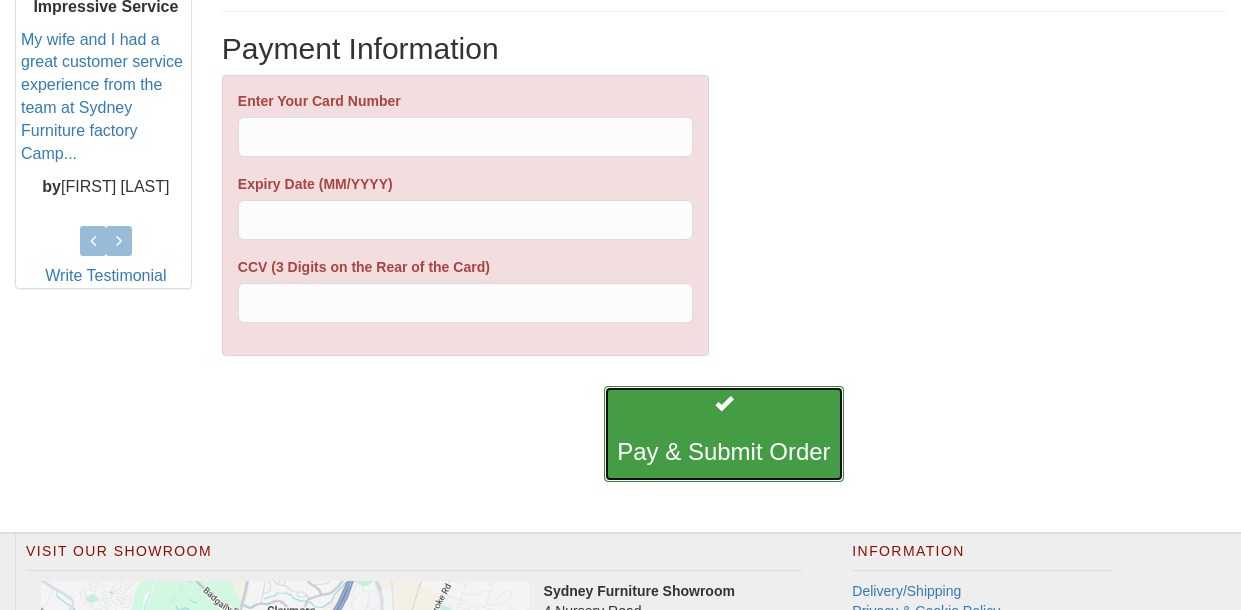 click at bounding box center [724, 403] 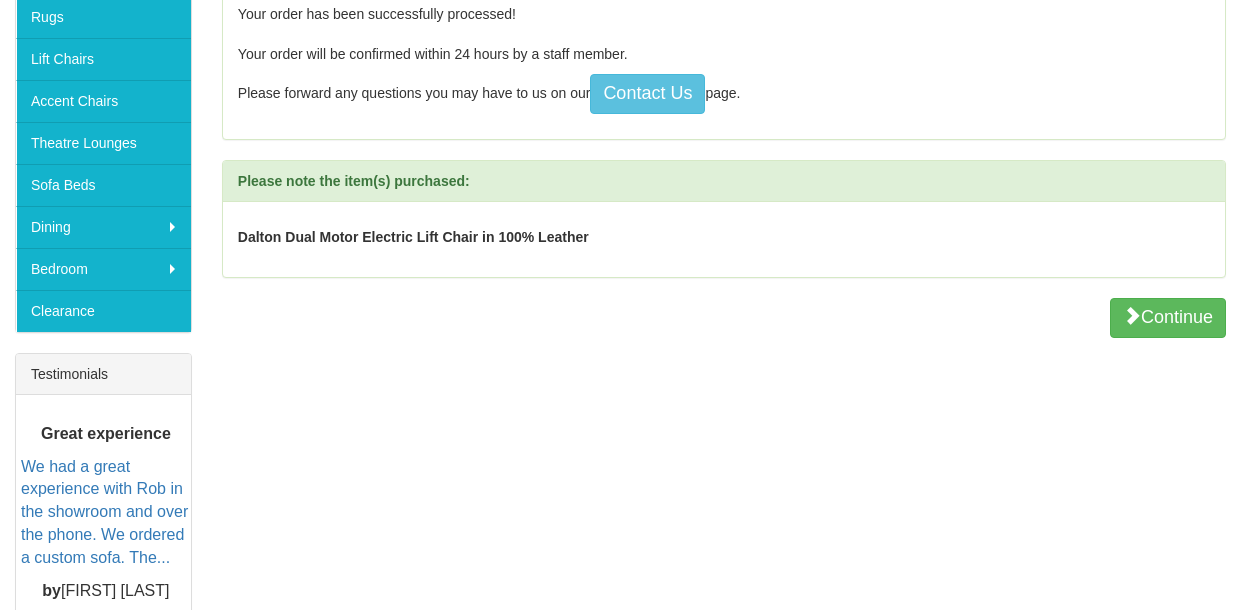 scroll, scrollTop: 488, scrollLeft: 0, axis: vertical 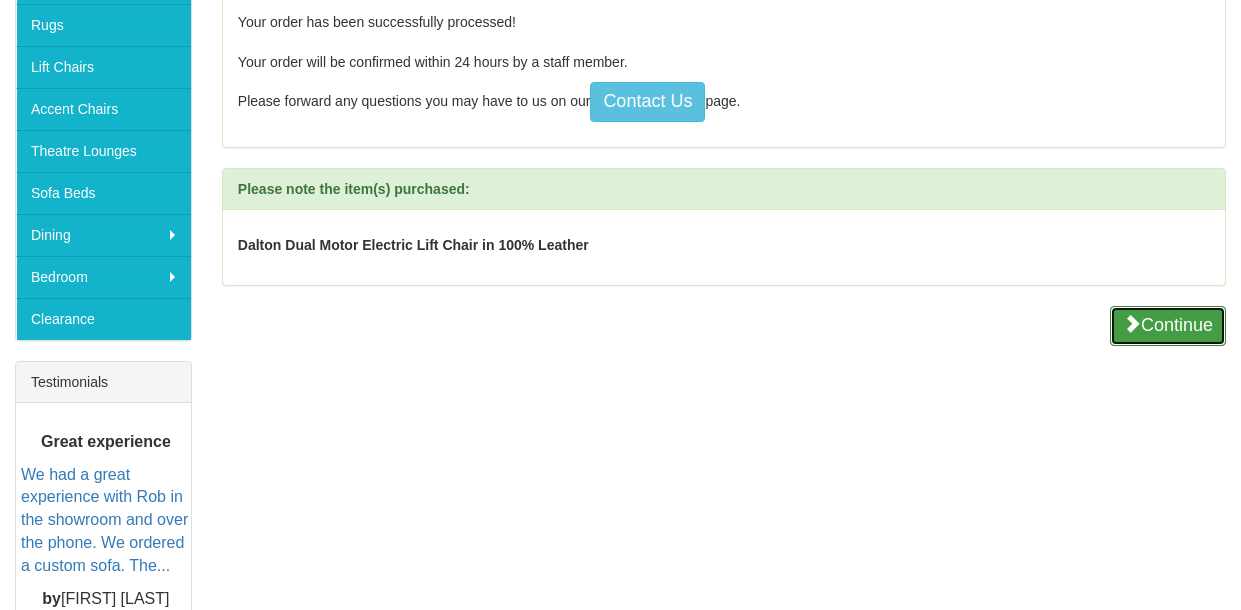 click on "Continue" at bounding box center [1168, 326] 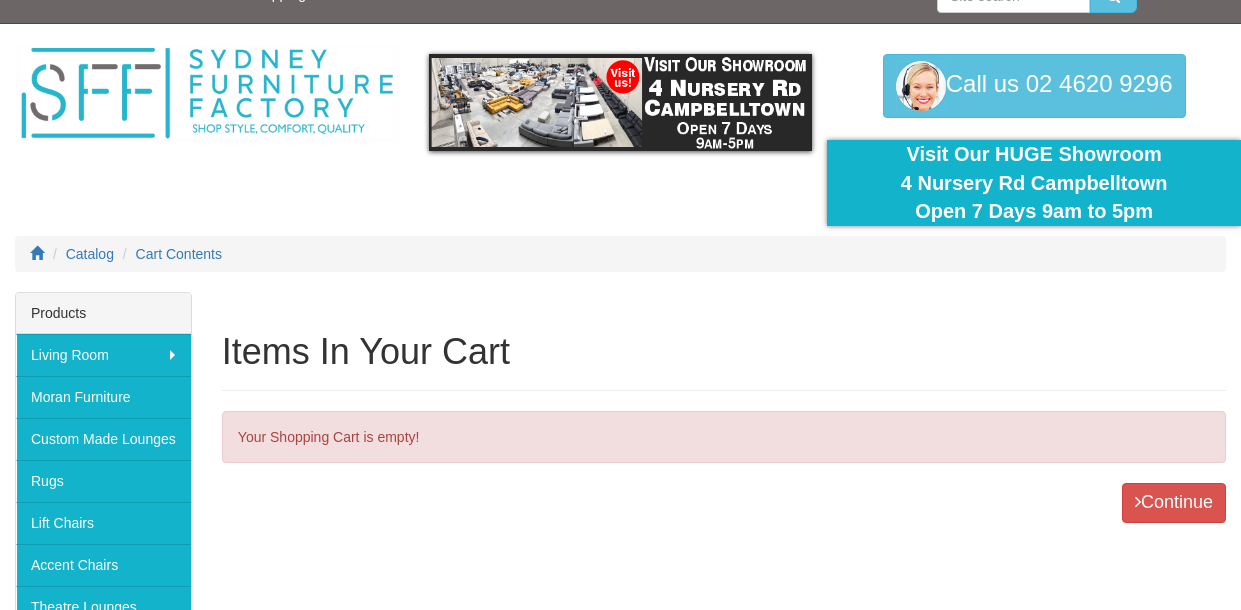 scroll, scrollTop: 0, scrollLeft: 0, axis: both 